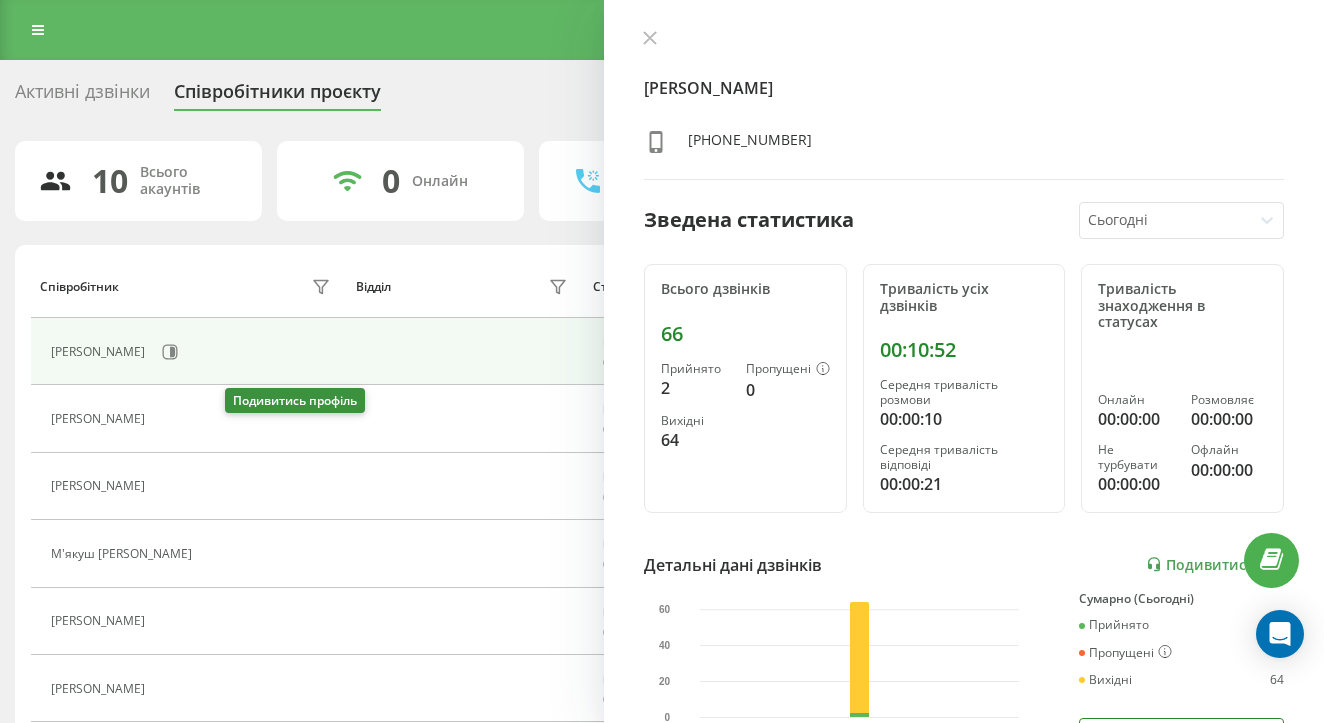 click 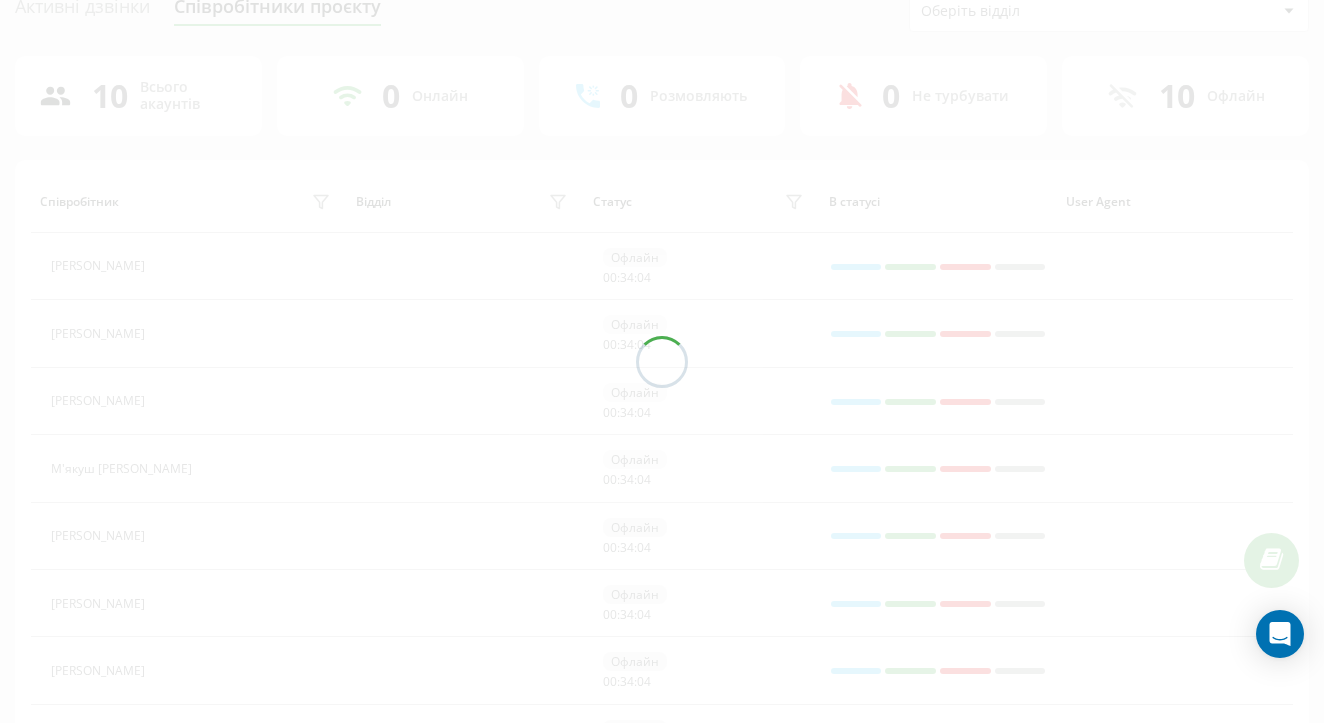 scroll, scrollTop: 85, scrollLeft: 0, axis: vertical 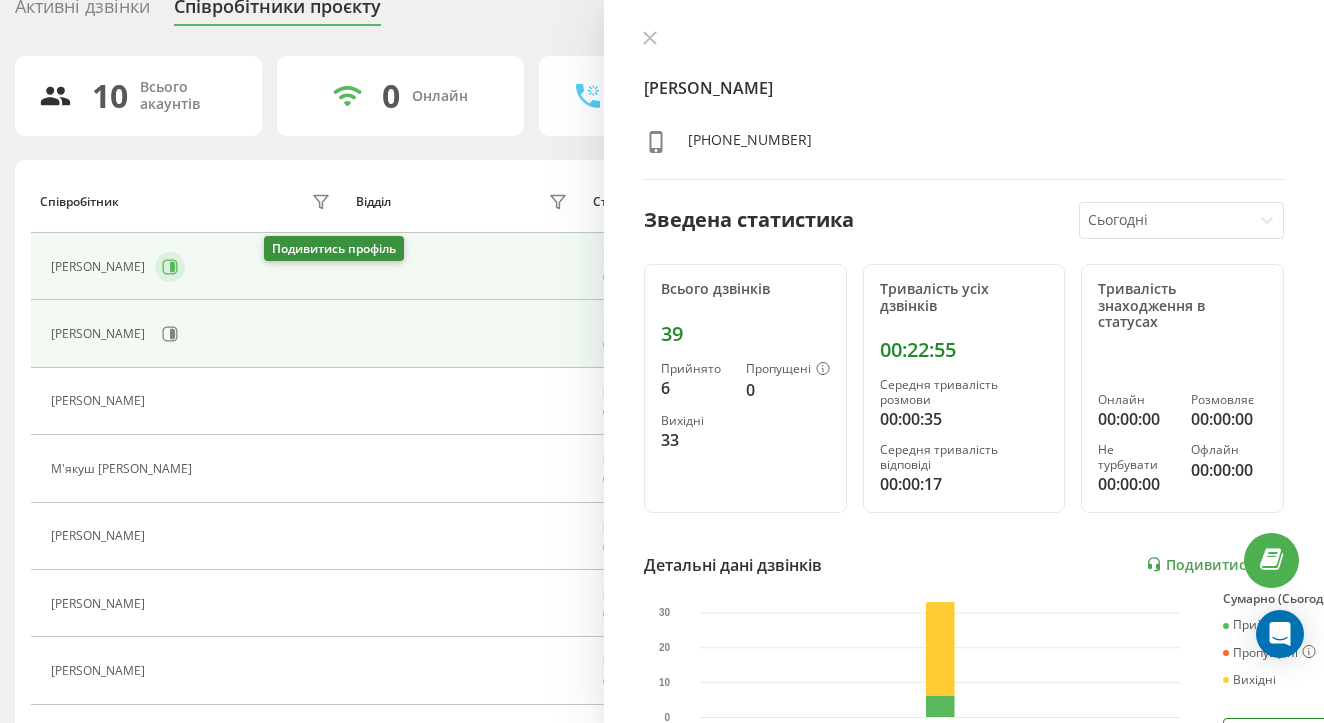 click at bounding box center (170, 267) 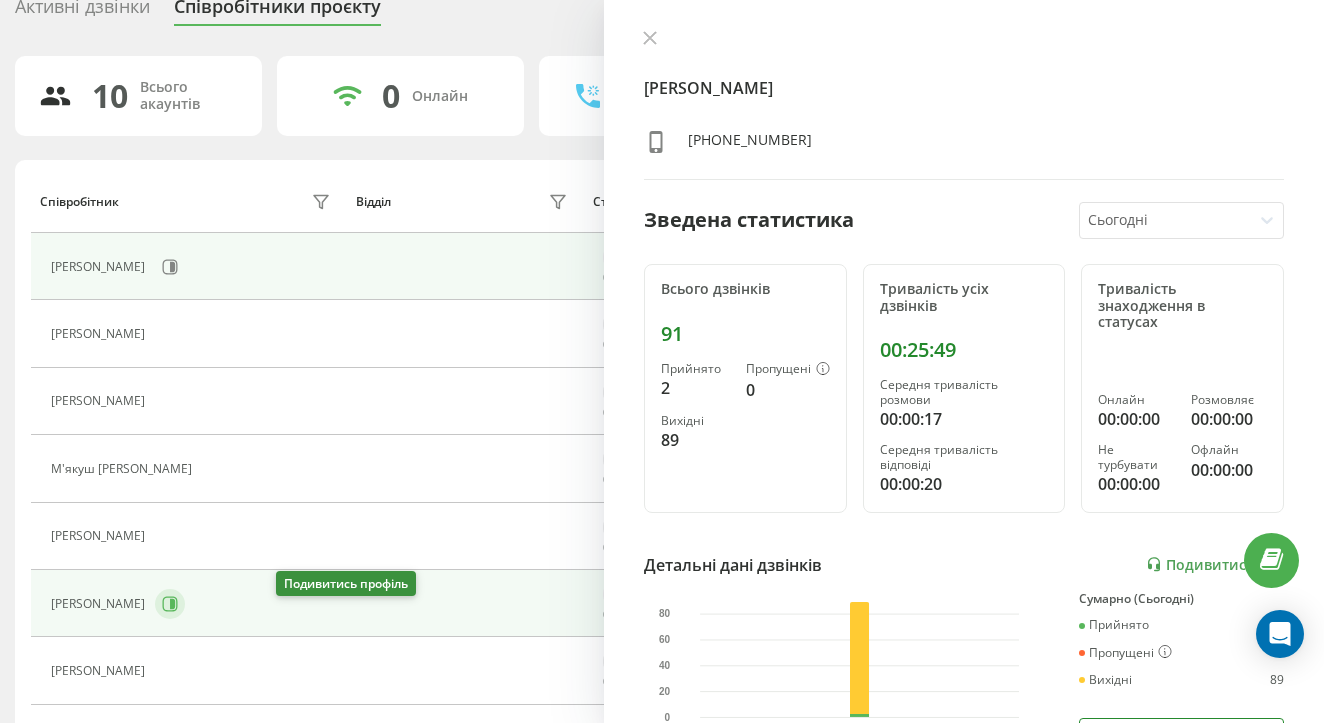 click 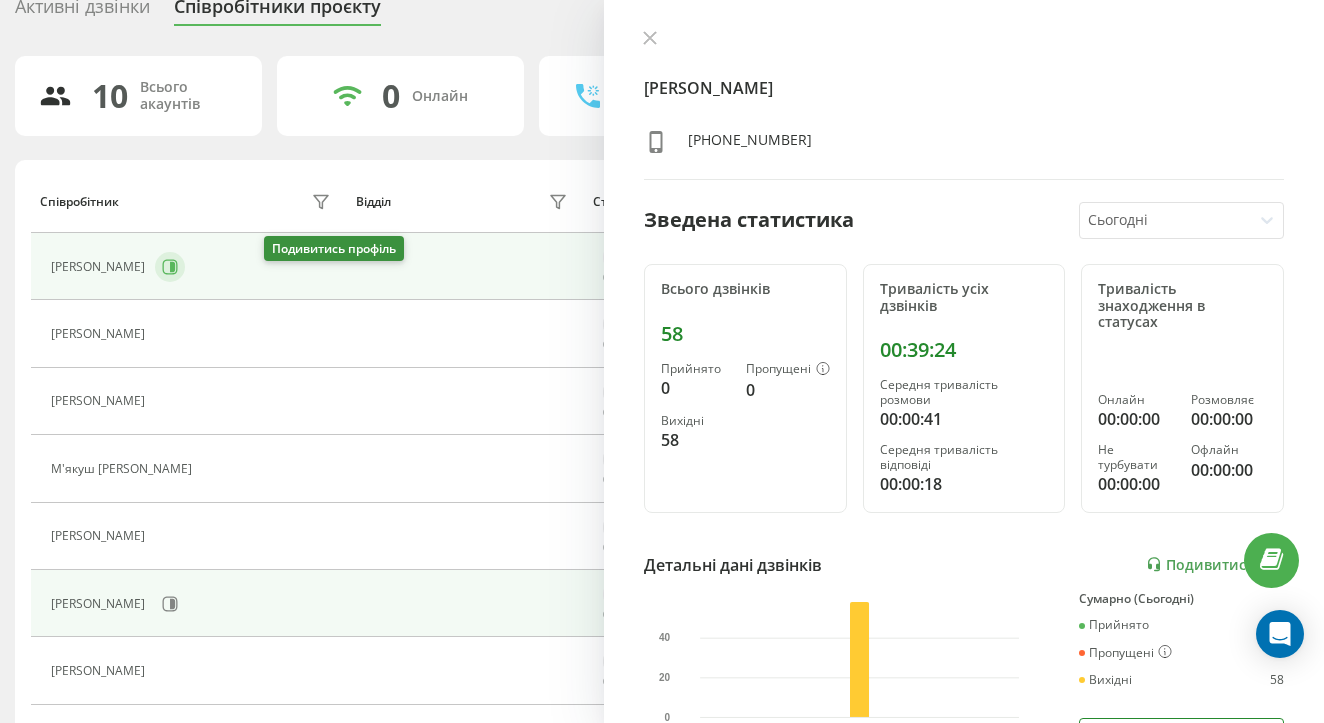 click 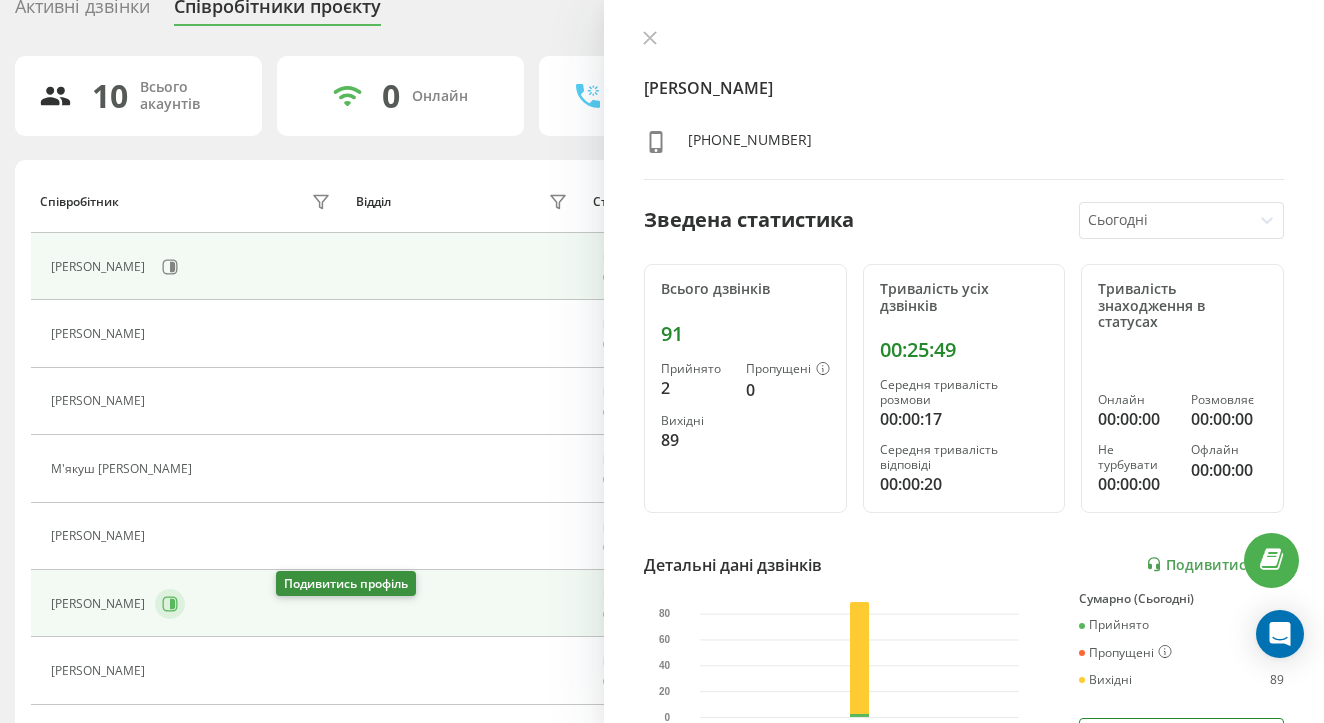 click 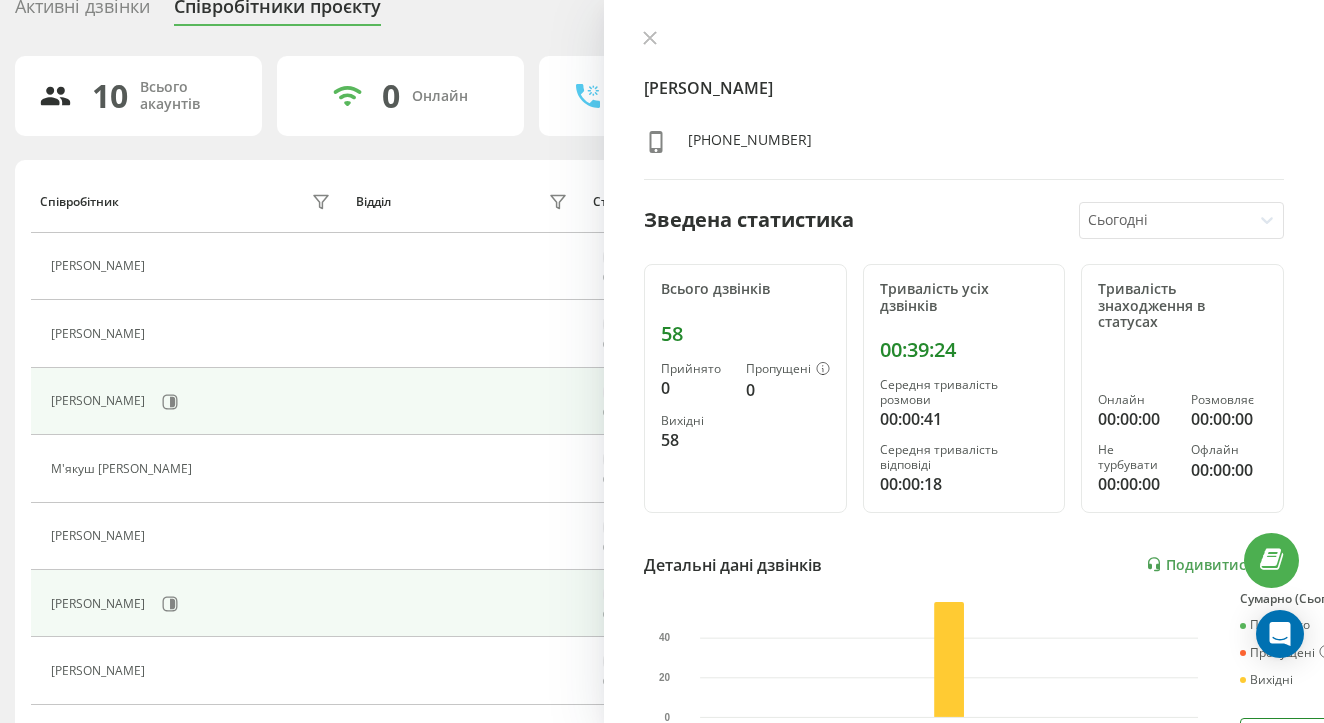 scroll, scrollTop: 132, scrollLeft: 0, axis: vertical 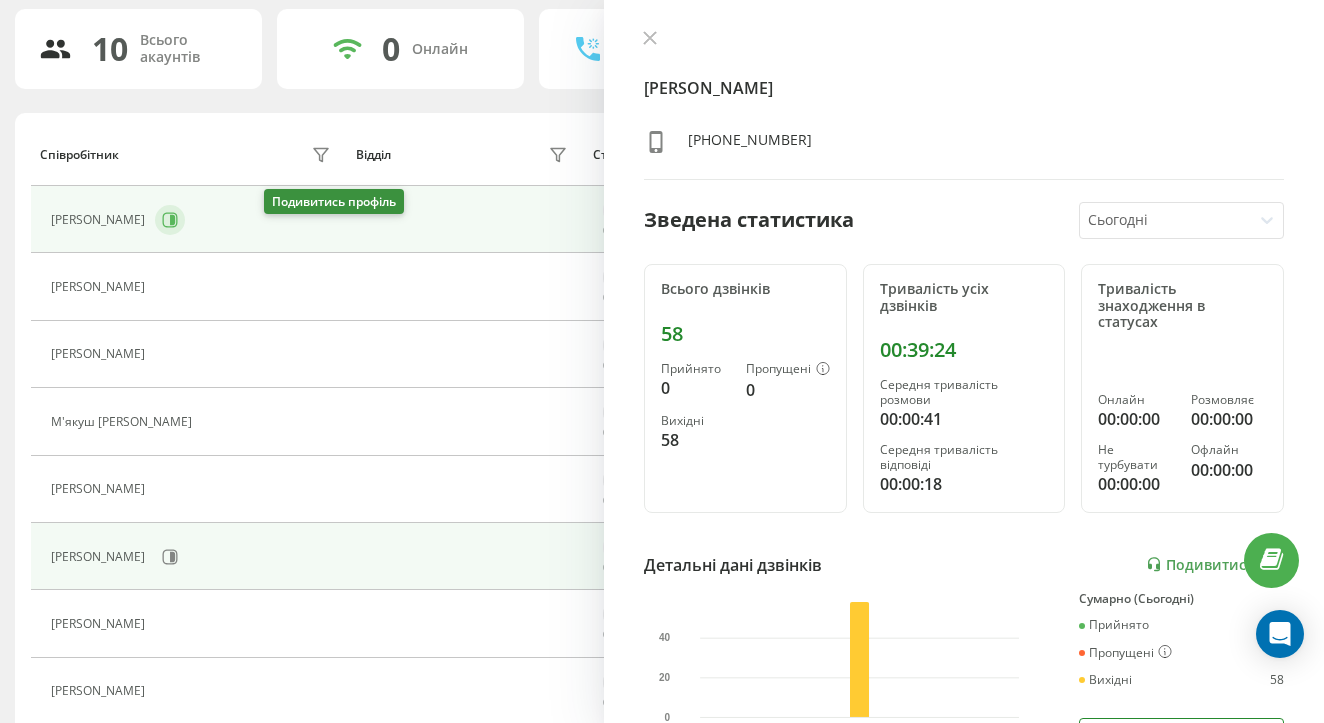 click 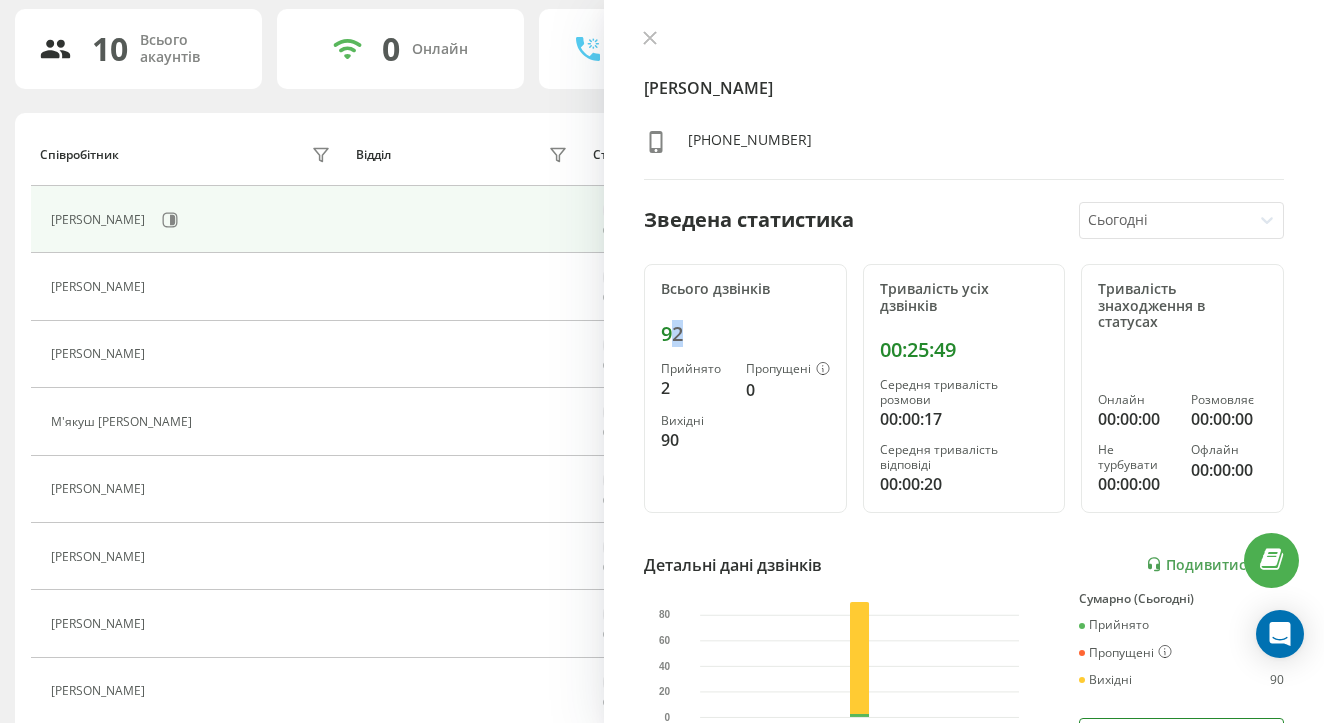 drag, startPoint x: 676, startPoint y: 332, endPoint x: 689, endPoint y: 336, distance: 13.601471 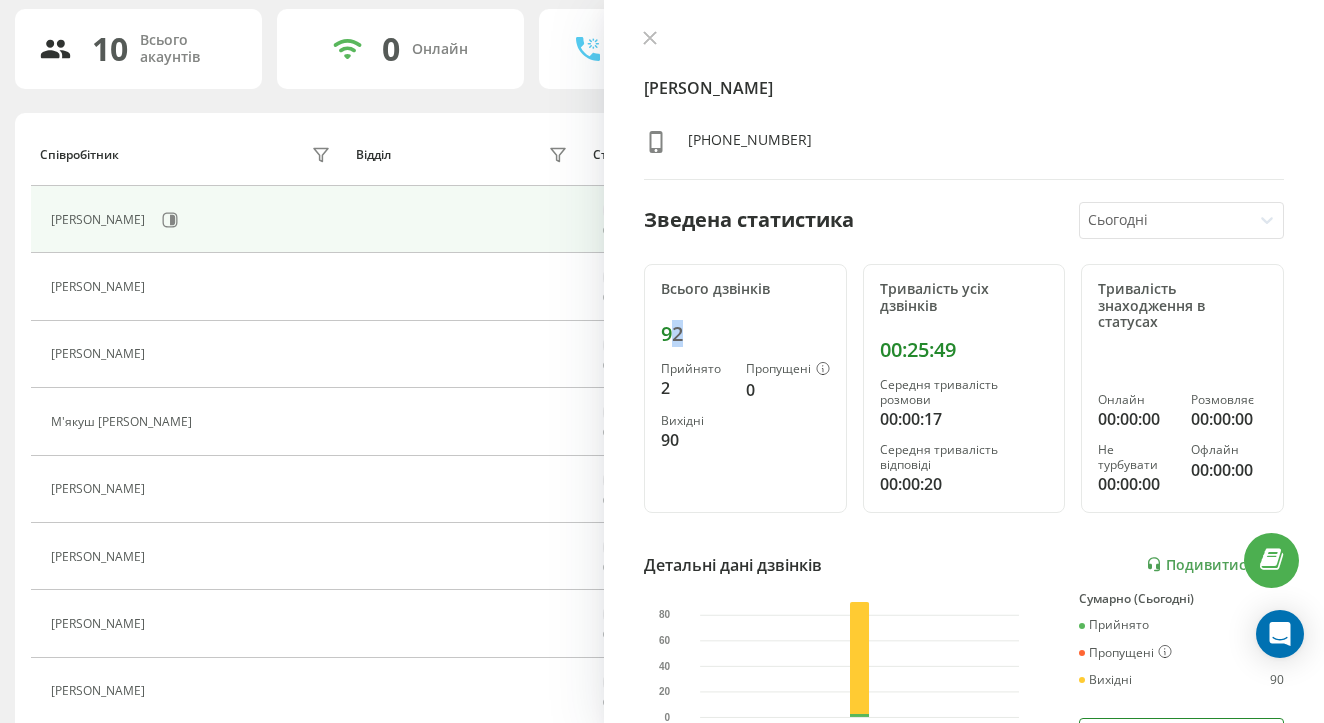 click on "92" at bounding box center [745, 334] 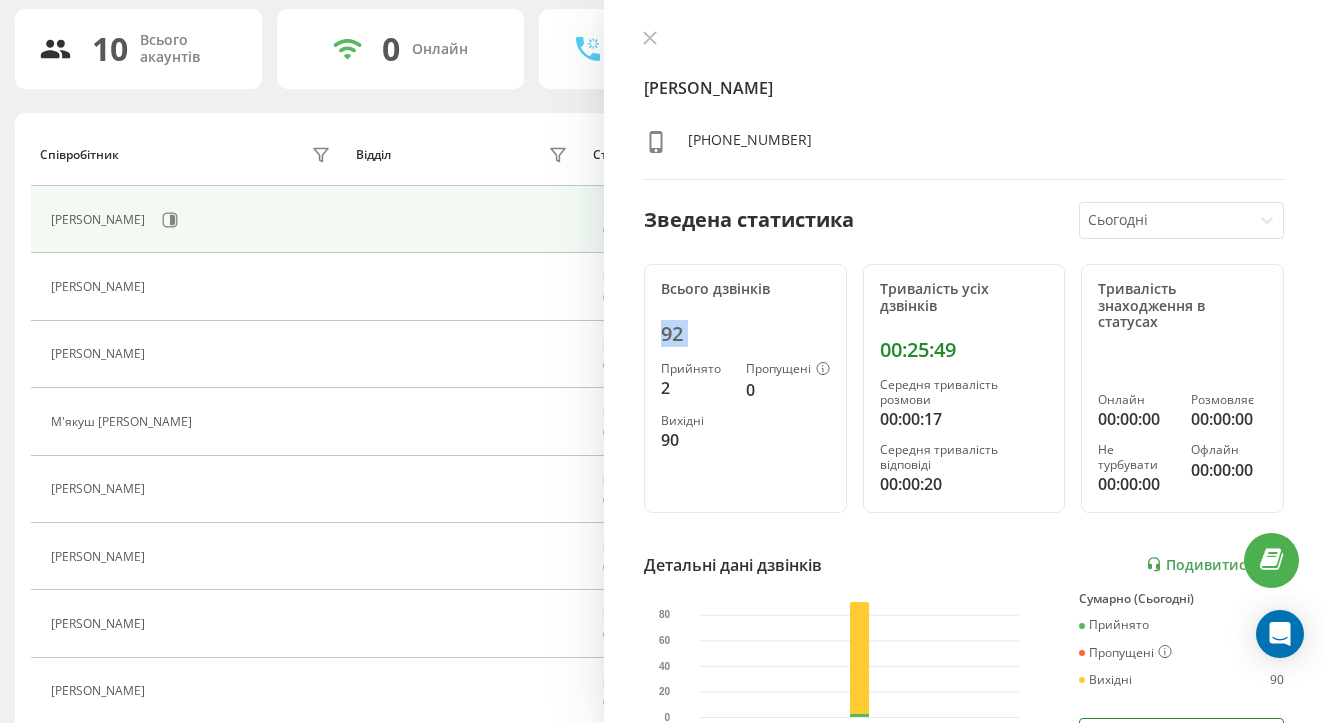 drag, startPoint x: 689, startPoint y: 336, endPoint x: 675, endPoint y: 336, distance: 14 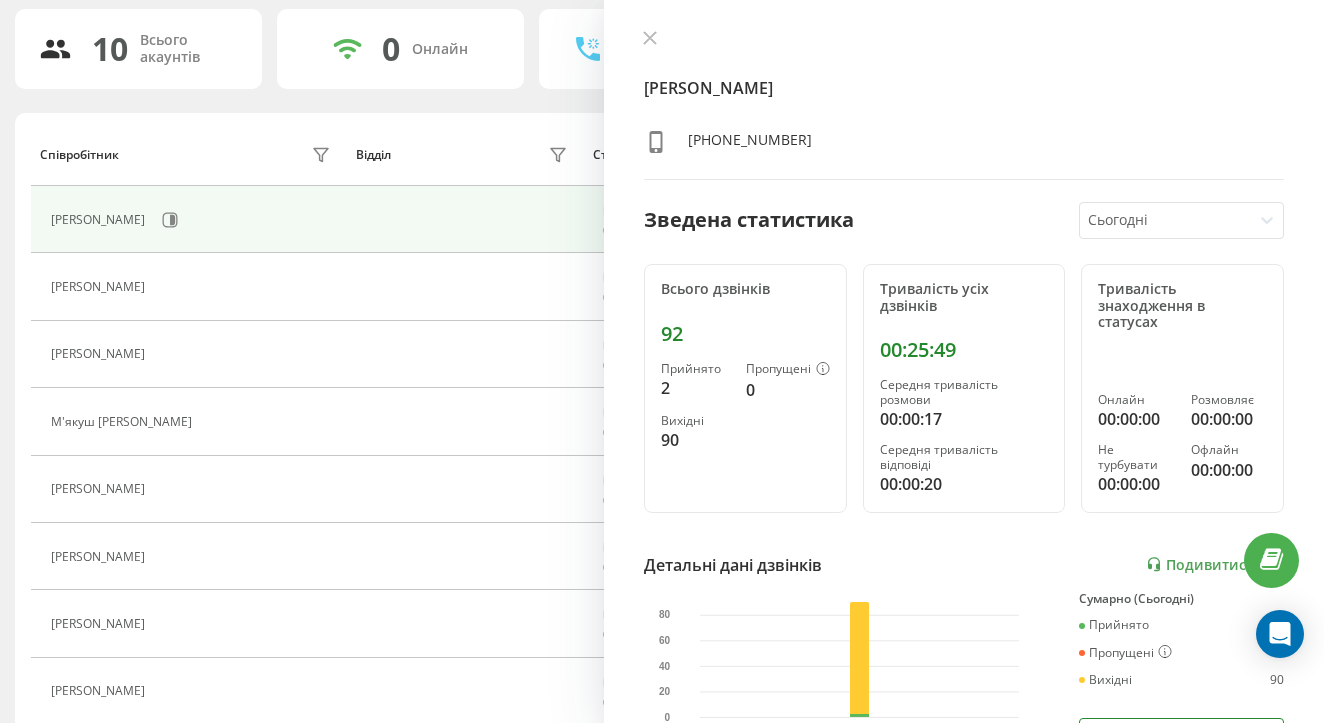click on "Тривалість усіх дзвінків 00:25:49 Середня тривалість розмови 00:00:17 Середня тривалість відповіді 00:00:20" at bounding box center [964, 388] 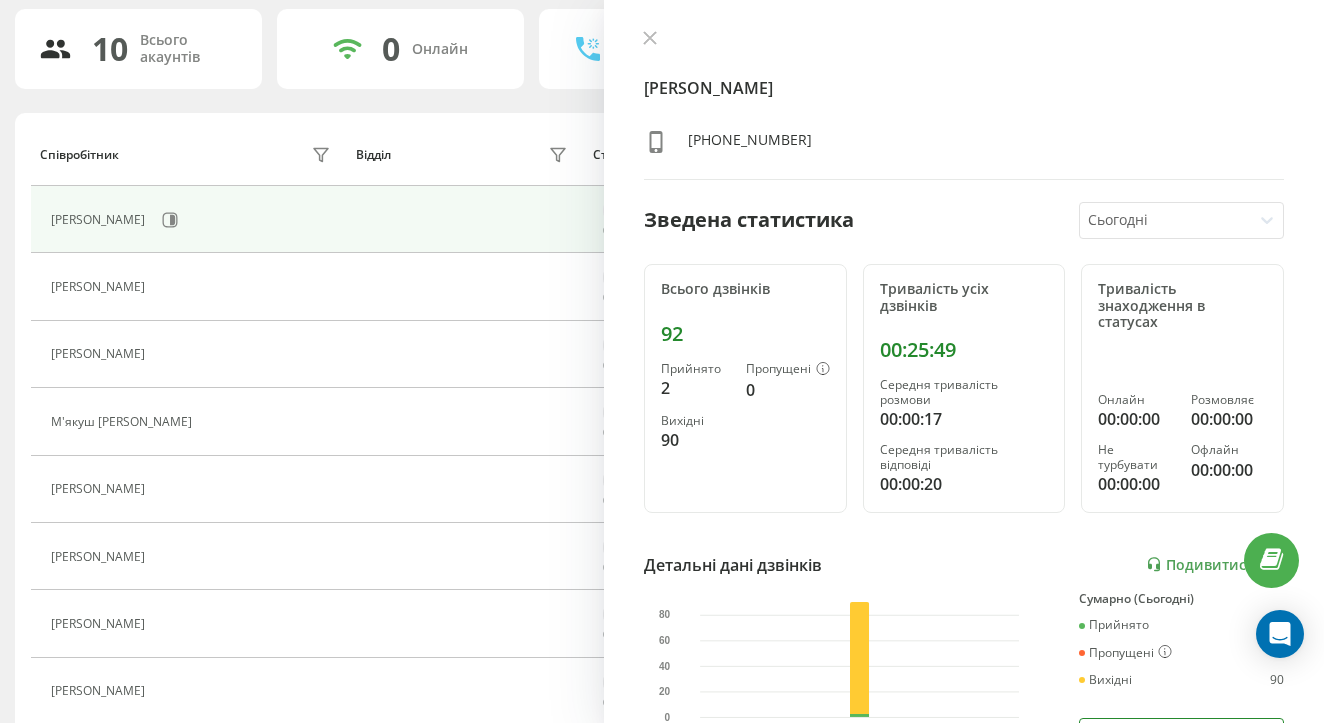 scroll, scrollTop: 152, scrollLeft: 0, axis: vertical 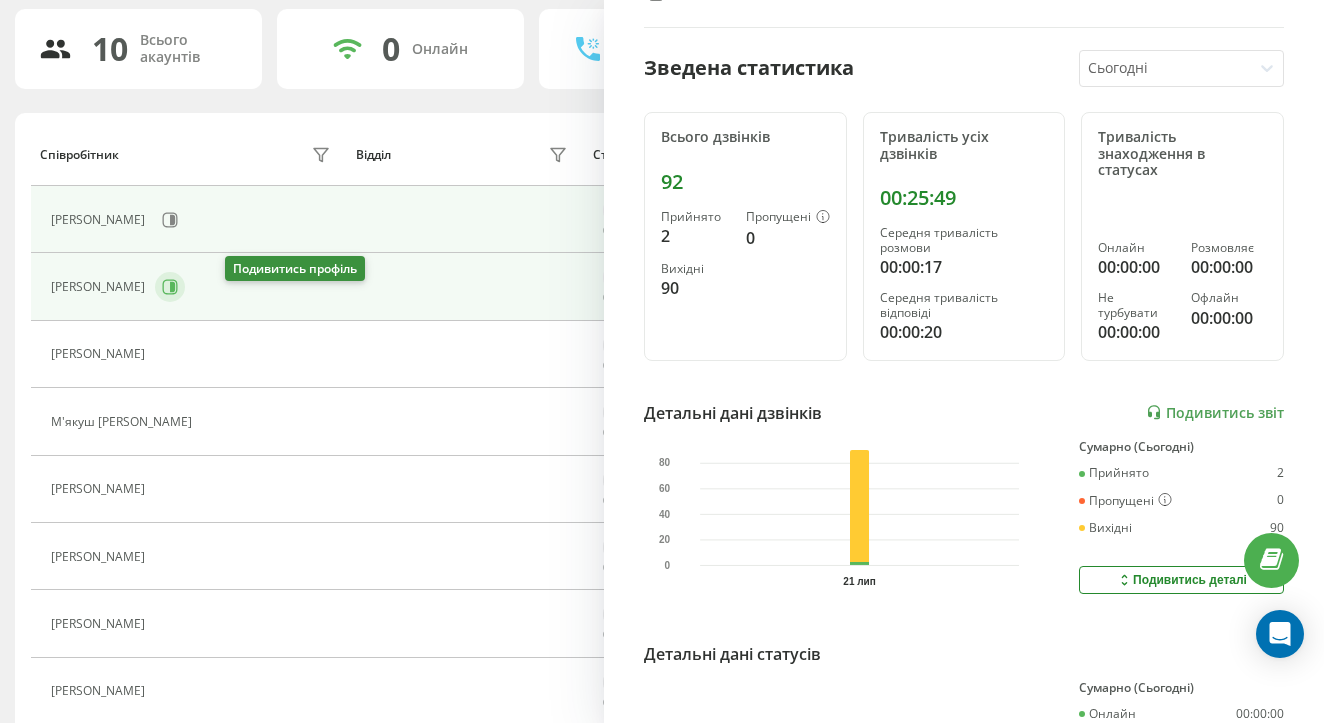 click 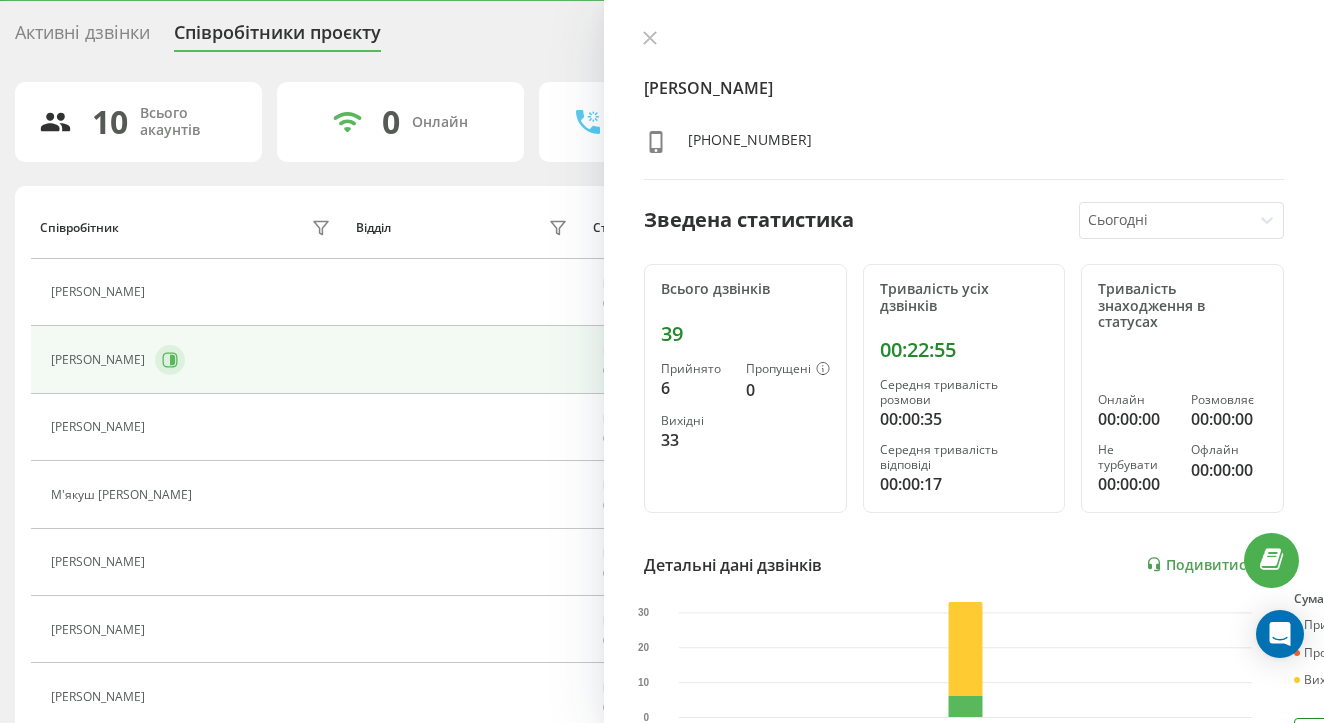 scroll, scrollTop: 53, scrollLeft: 0, axis: vertical 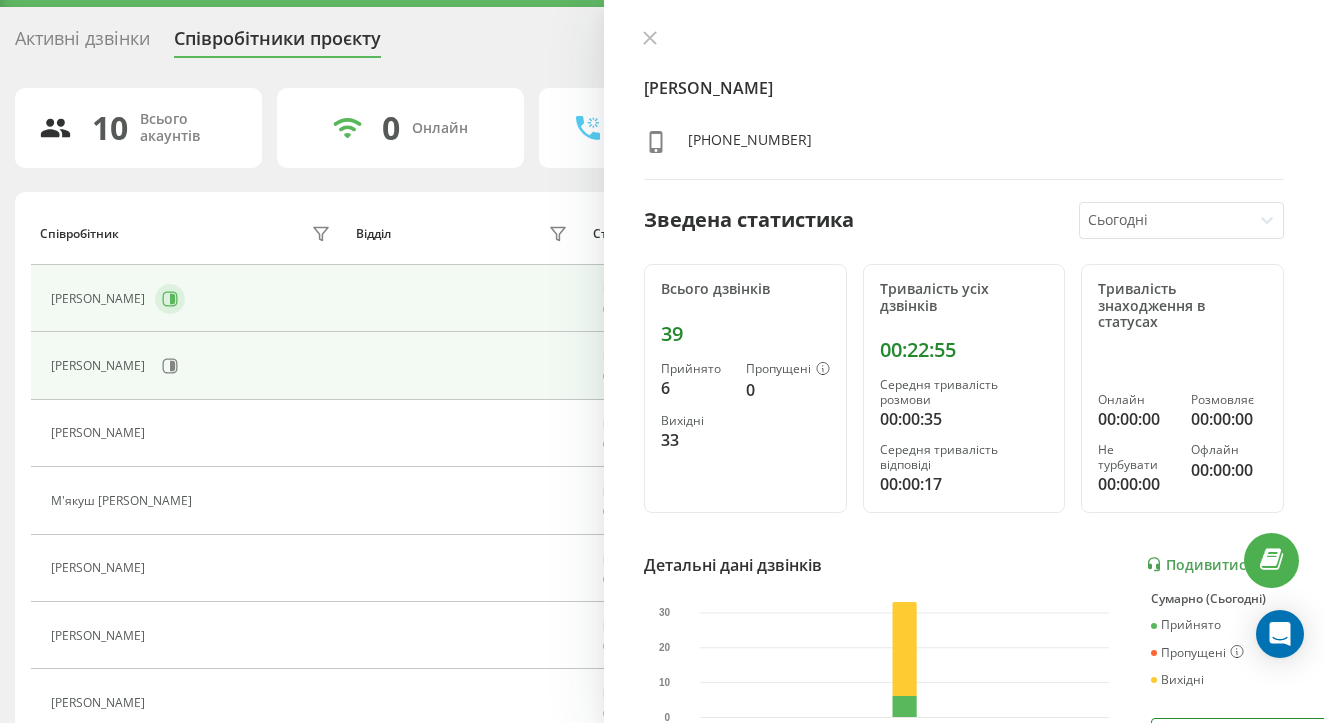 click 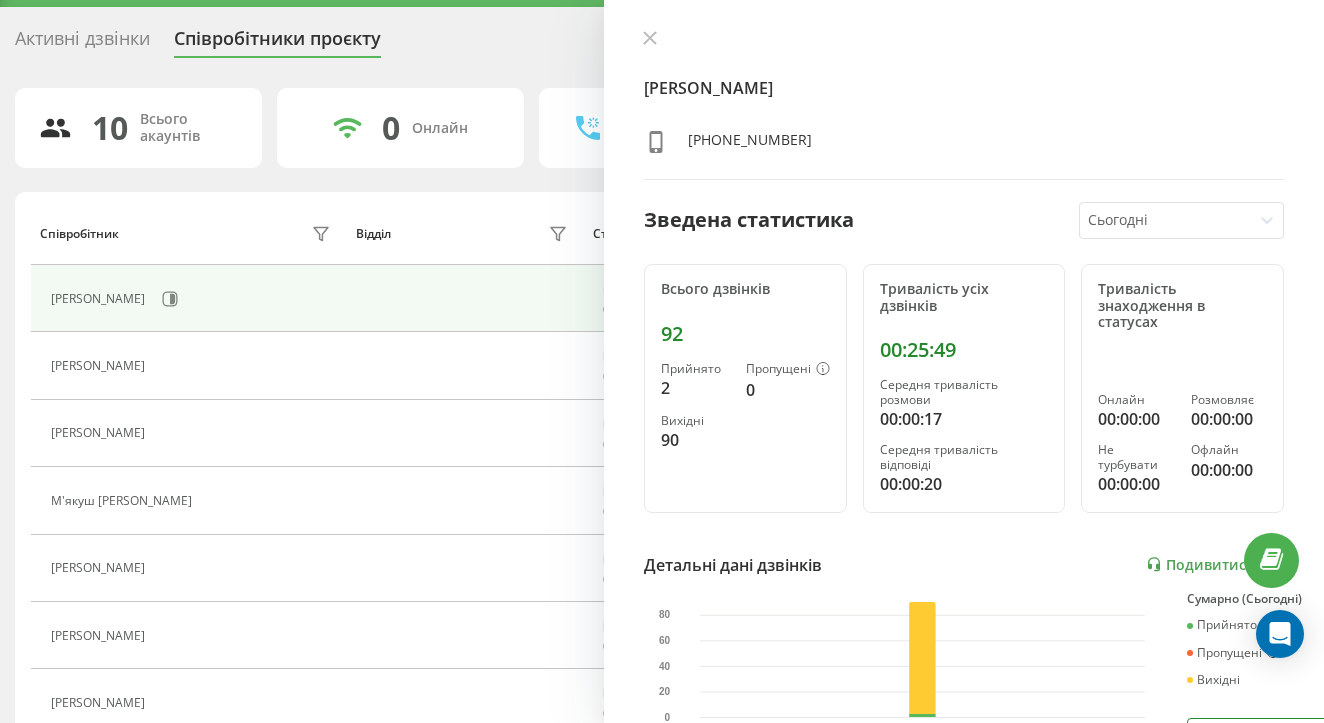 drag, startPoint x: 756, startPoint y: 345, endPoint x: 844, endPoint y: 353, distance: 88.362885 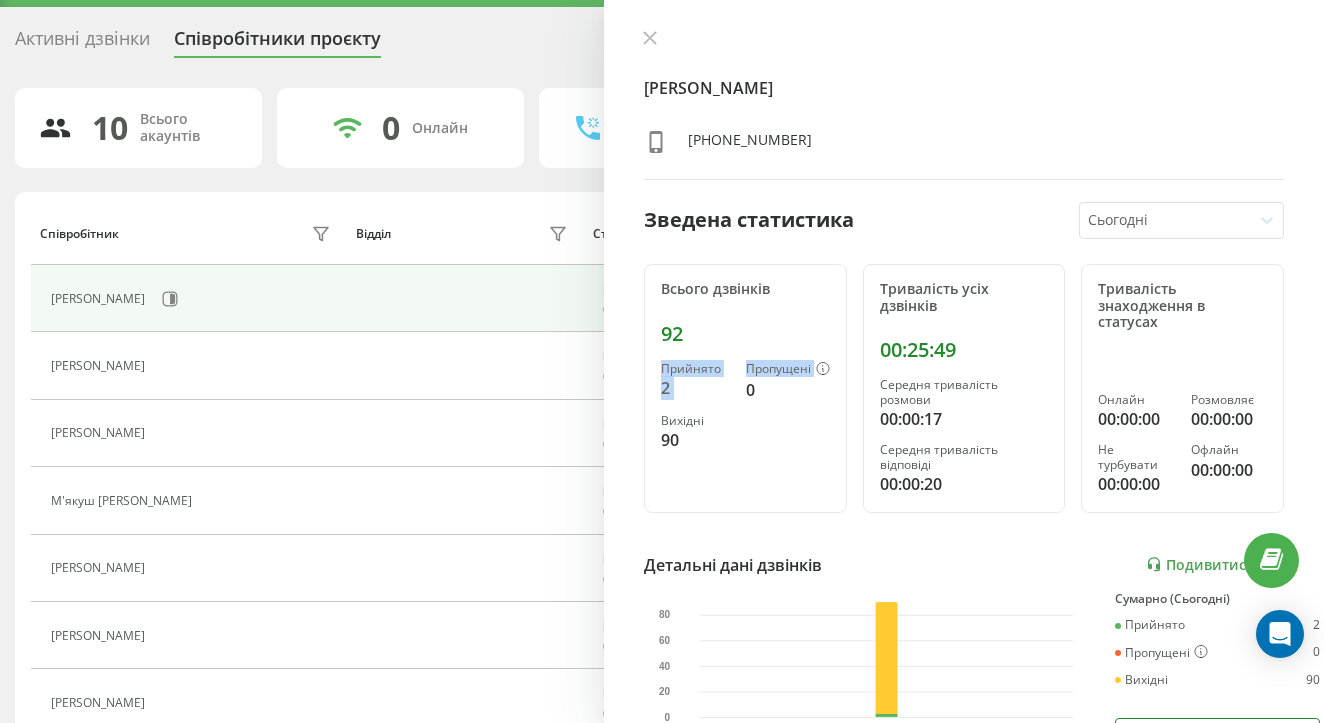 click on "Ясинський Володимир Вікторович +380507773074 Зведена статистика Сьогодні Всього дзвінків 92 Прийнято 2 Пропущені 0 Вихідні 90 Тривалість усіх дзвінків 00:25:49 Середня тривалість розмови 00:00:17 Середня тривалість відповіді 00:00:20 Тривалість знаходження в статусах Онлайн 00:00:00 Розмовляє 00:00:00 Не турбувати 00:00:00 Офлайн 00:00:00 Детальні дані дзвінків Подивитись звіт 21 лип 0 20 40 60 80 Сумарно (Сьогодні) Прийнято 2 Пропущені 0 Вихідні 90   Подивитись деталі Детальні дані статусів 21 лип Сумарно (Сьогодні) Онлайн 00:00:00 Розмовляє 00:00:00 Не турбувати 00:00:00 Офлайн 00:00:00   Подивитись деталі" at bounding box center (964, 361) 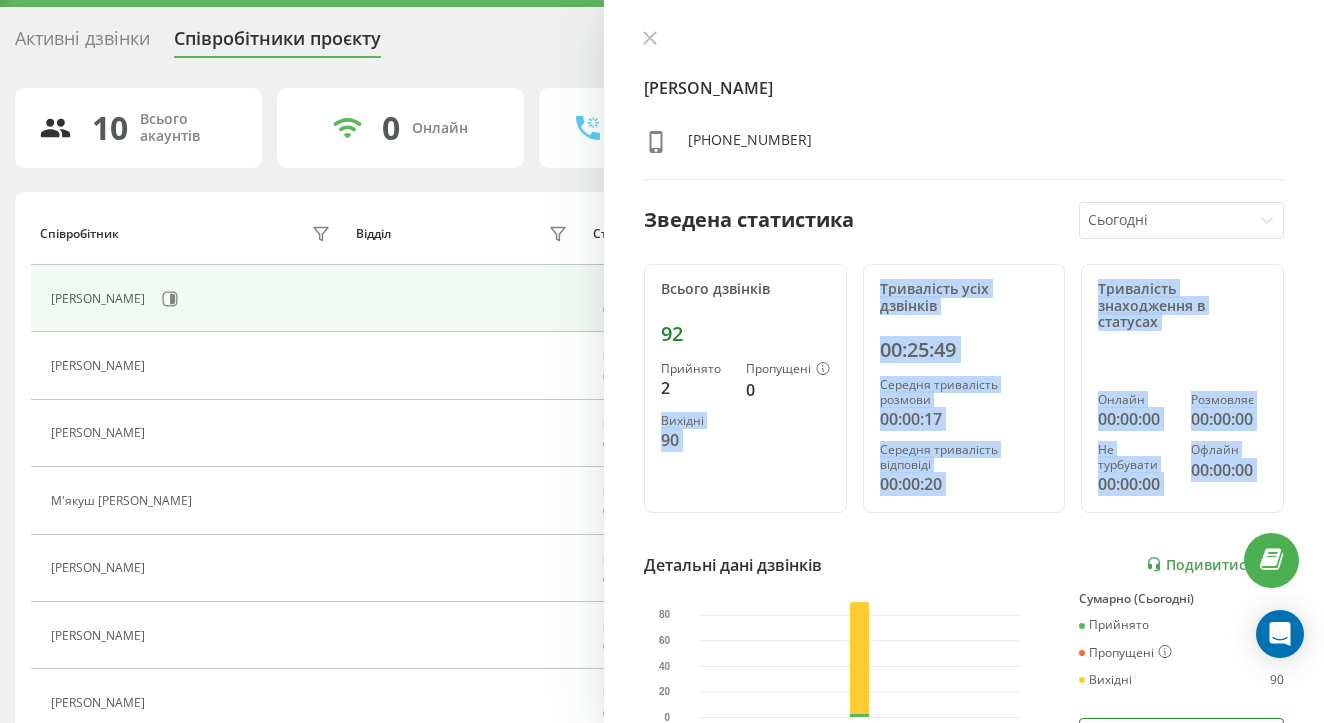 drag, startPoint x: 816, startPoint y: 521, endPoint x: 823, endPoint y: 424, distance: 97.25225 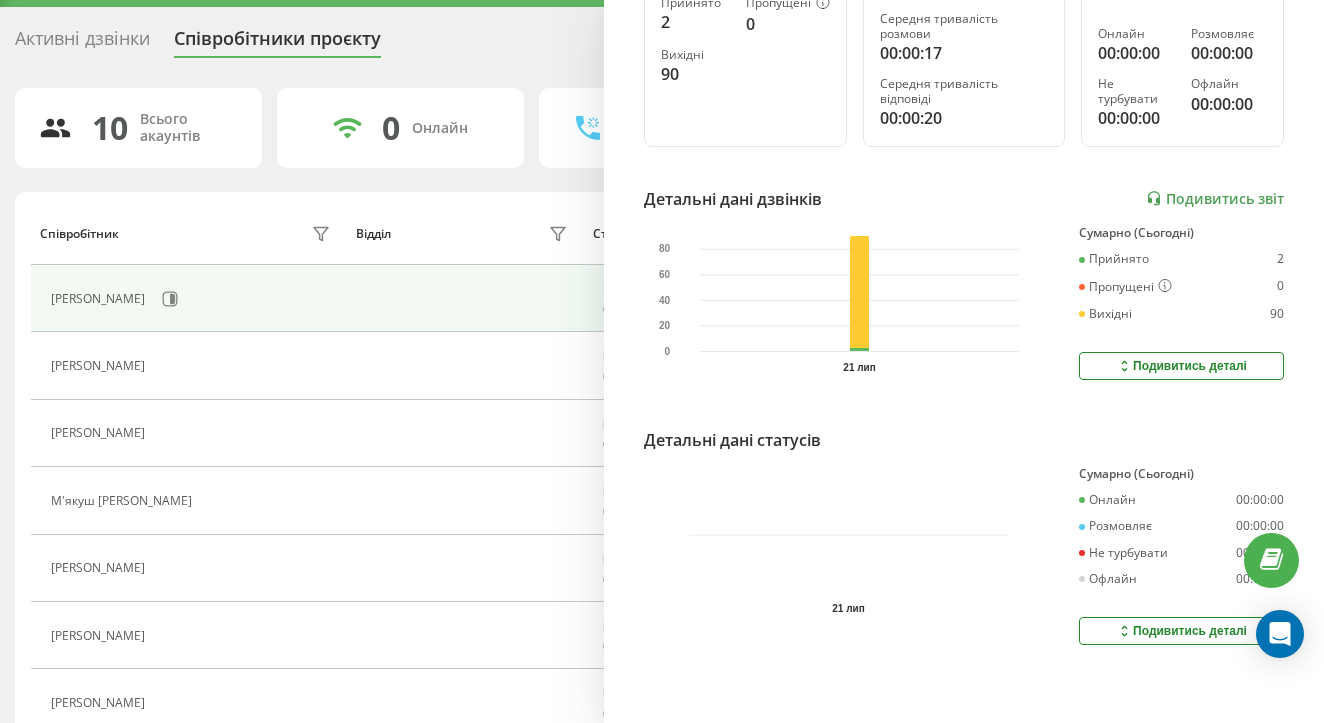 scroll, scrollTop: 356, scrollLeft: 0, axis: vertical 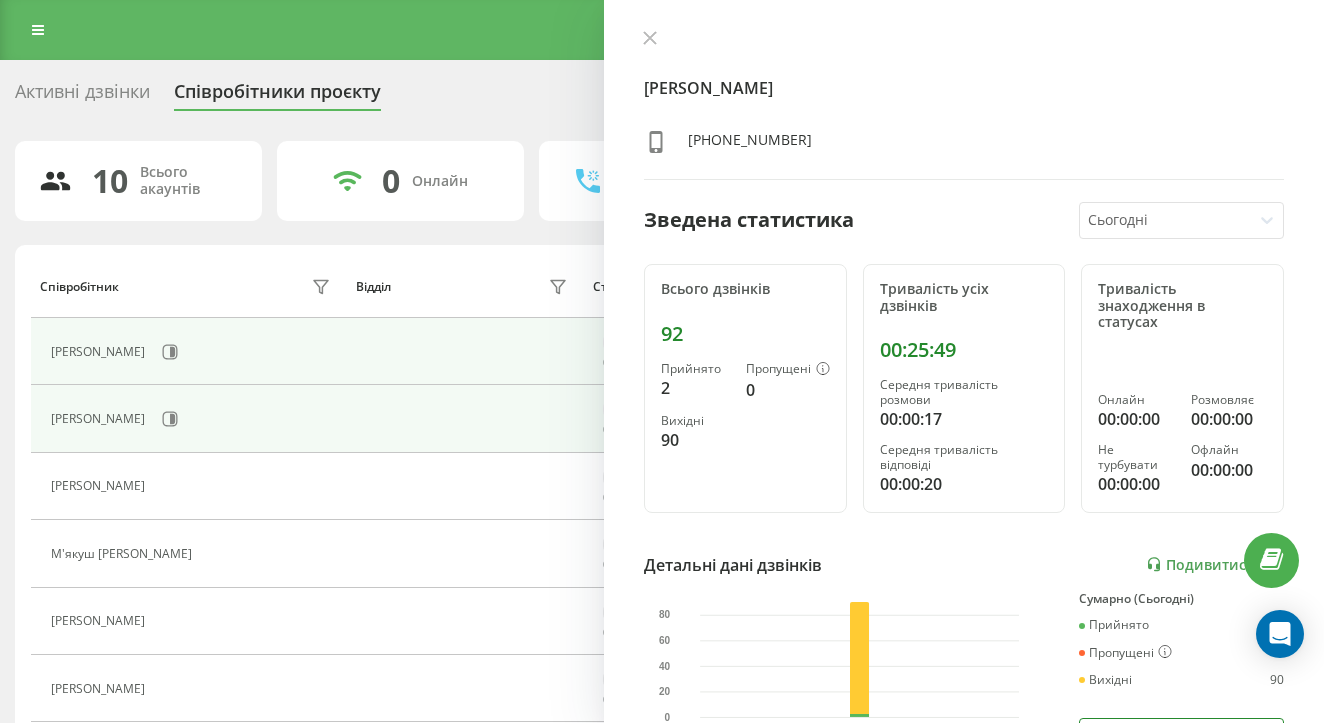 click on "Мукоїд Денис Анатолійович" at bounding box center [193, 419] 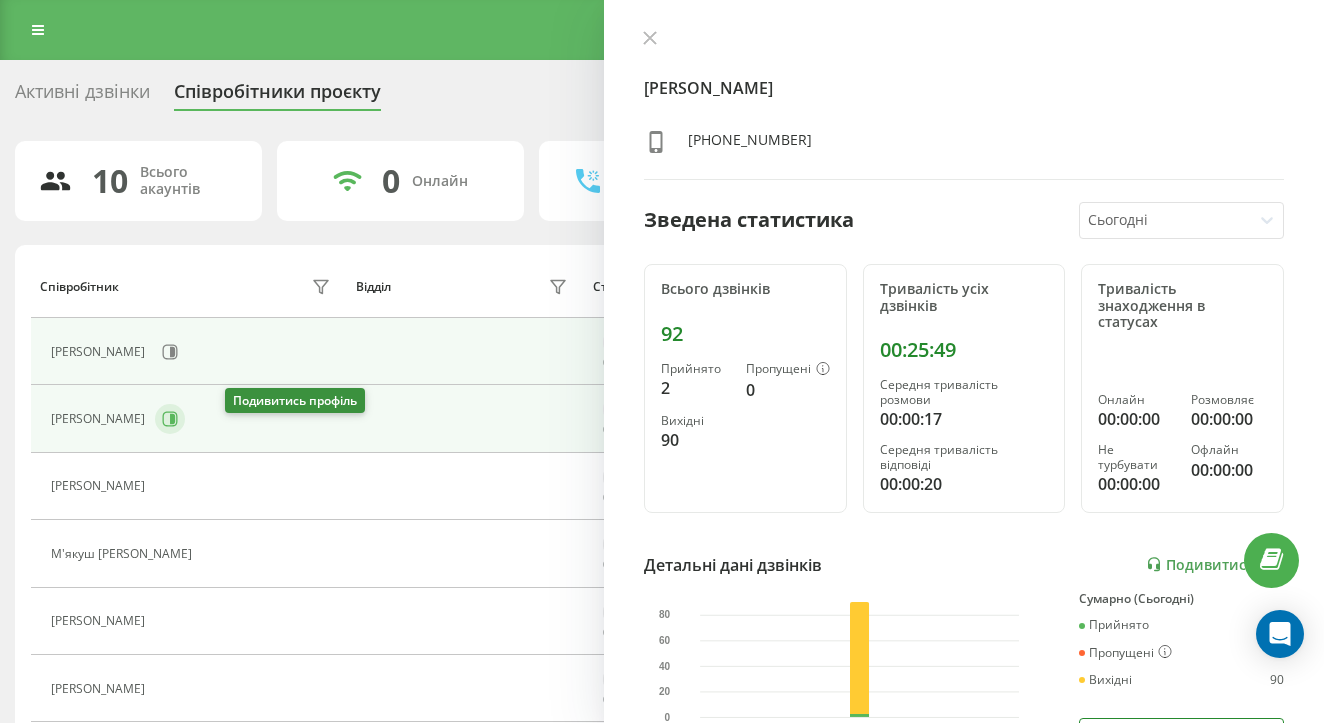 click 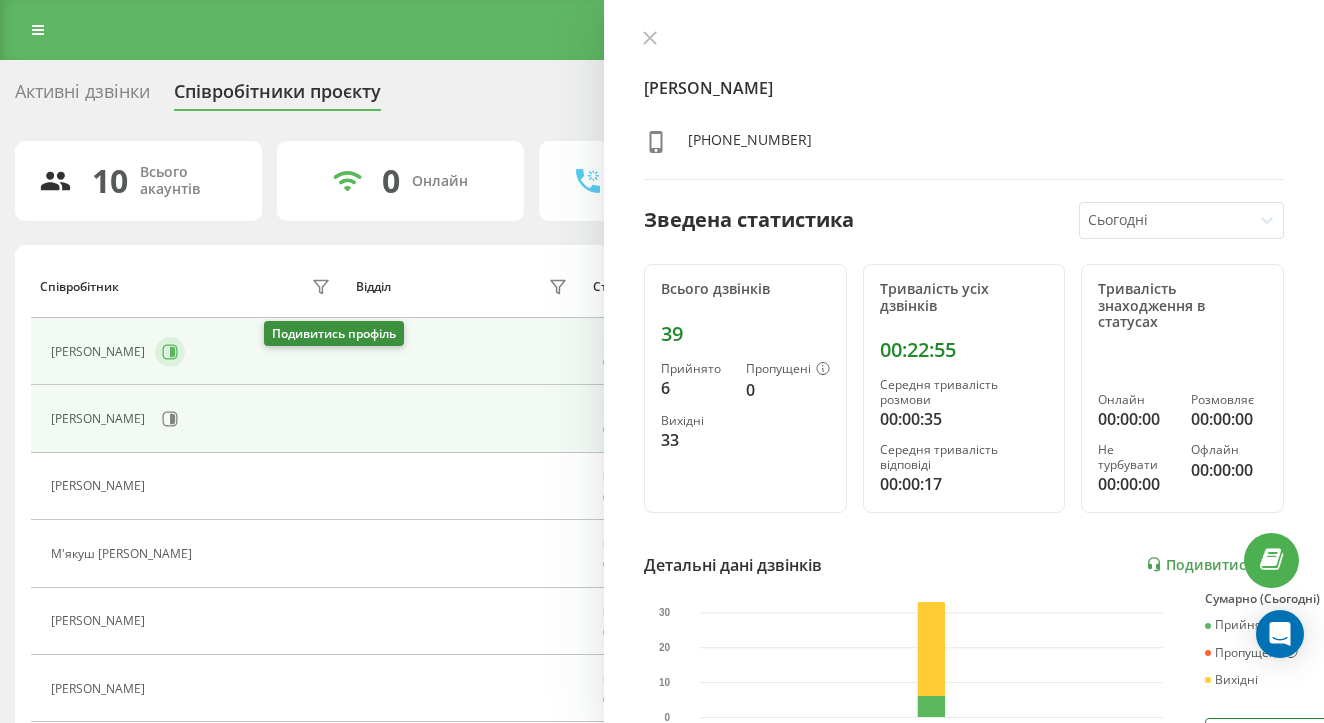 click 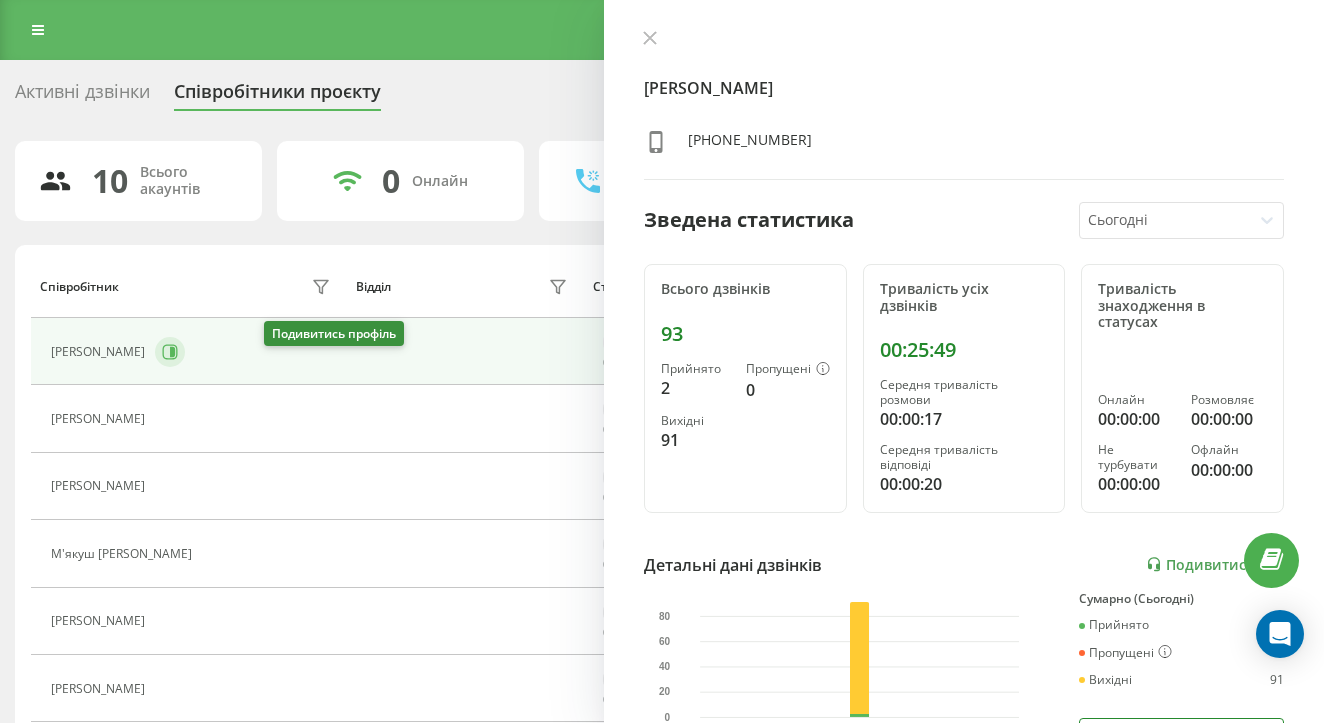 click 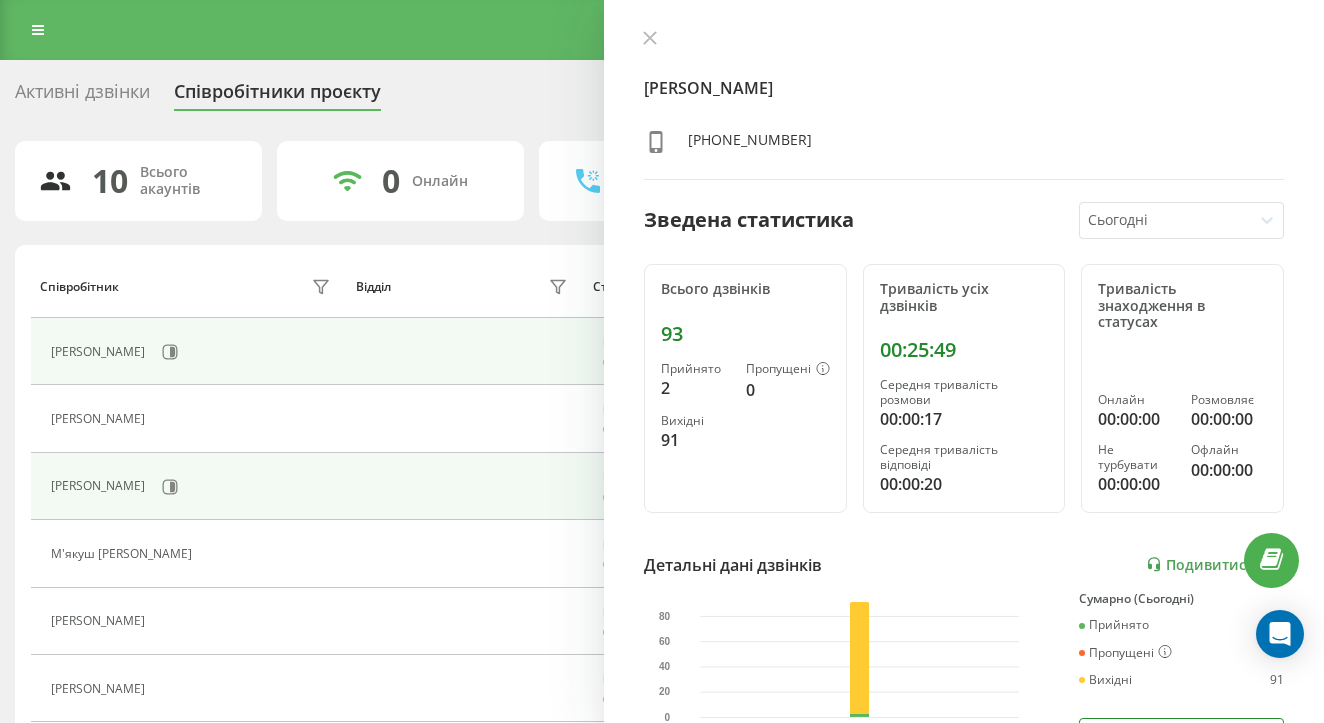 click on "Горбач Сергій Юрійович" at bounding box center (189, 486) 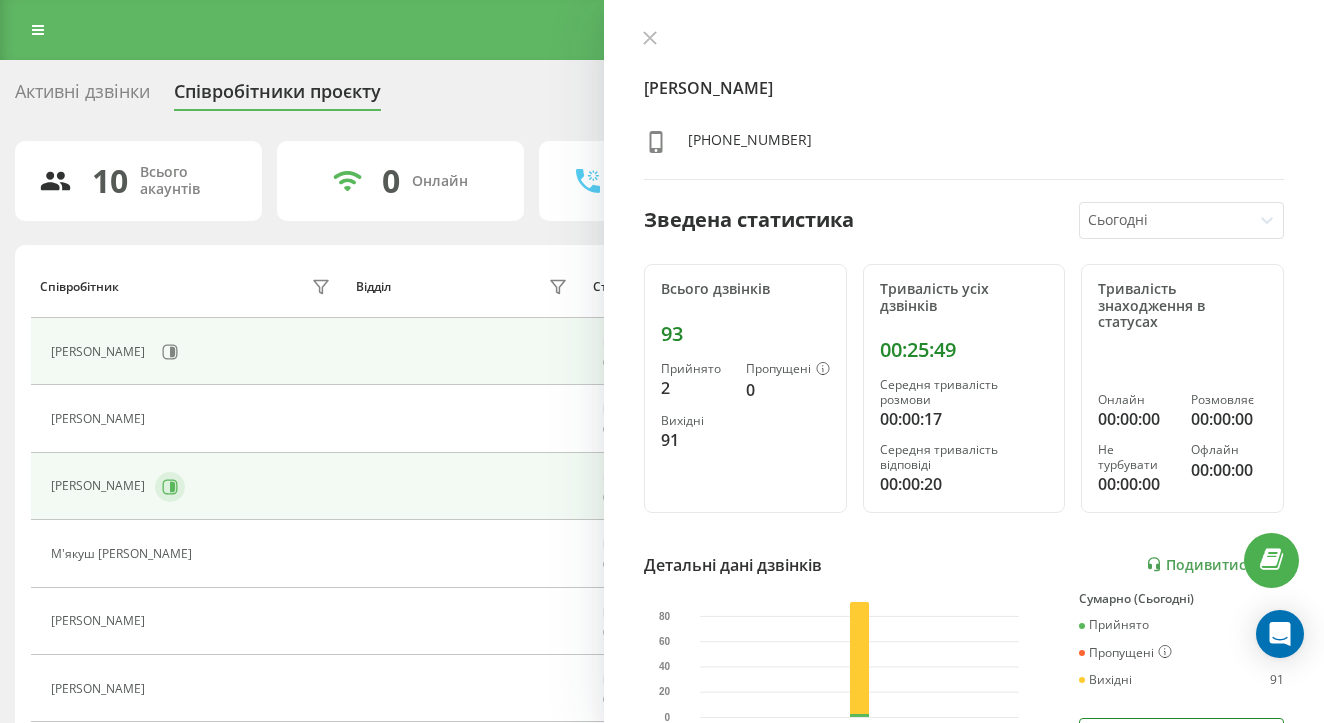click at bounding box center [170, 487] 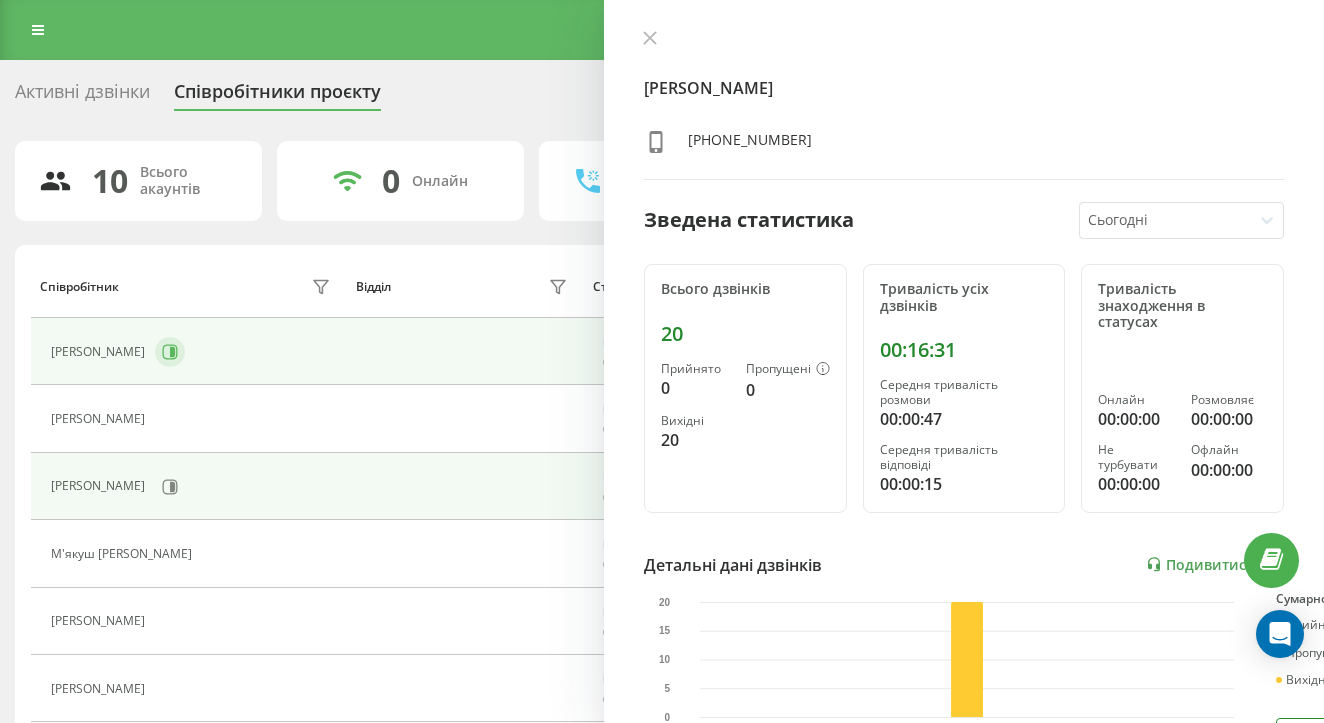 click 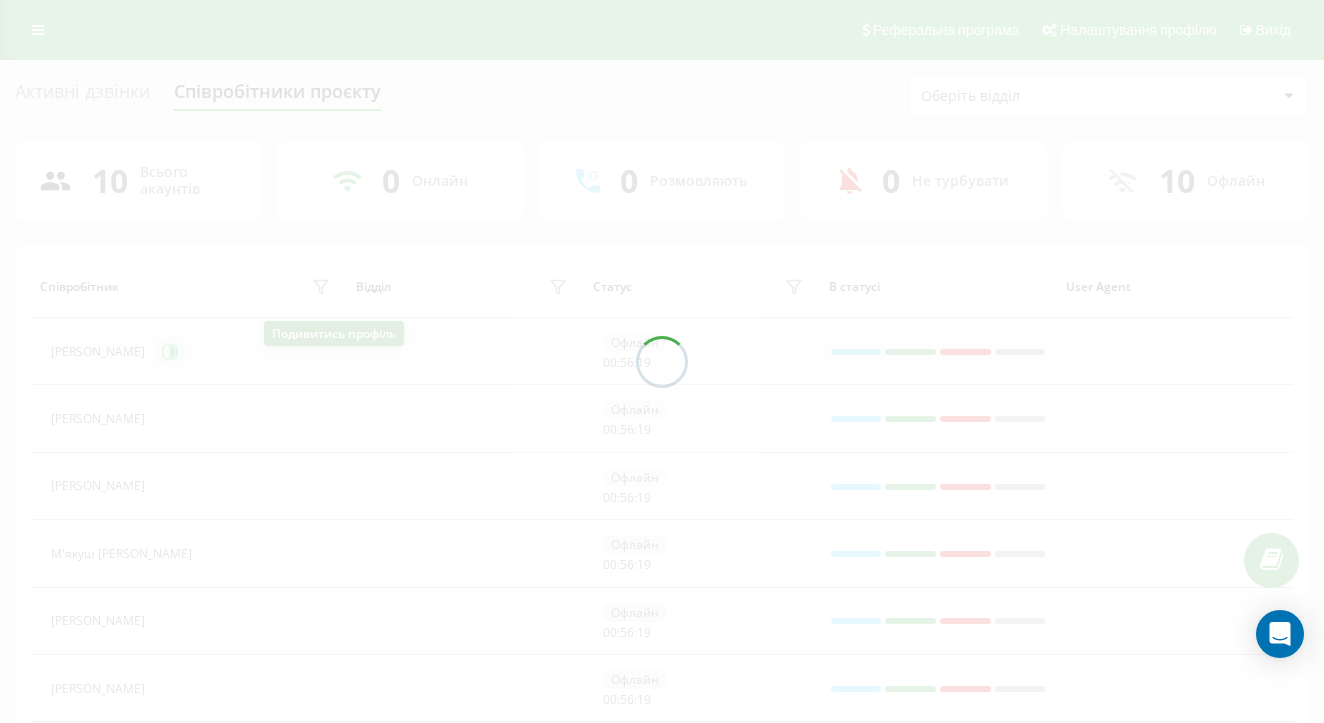 click at bounding box center (662, 361) 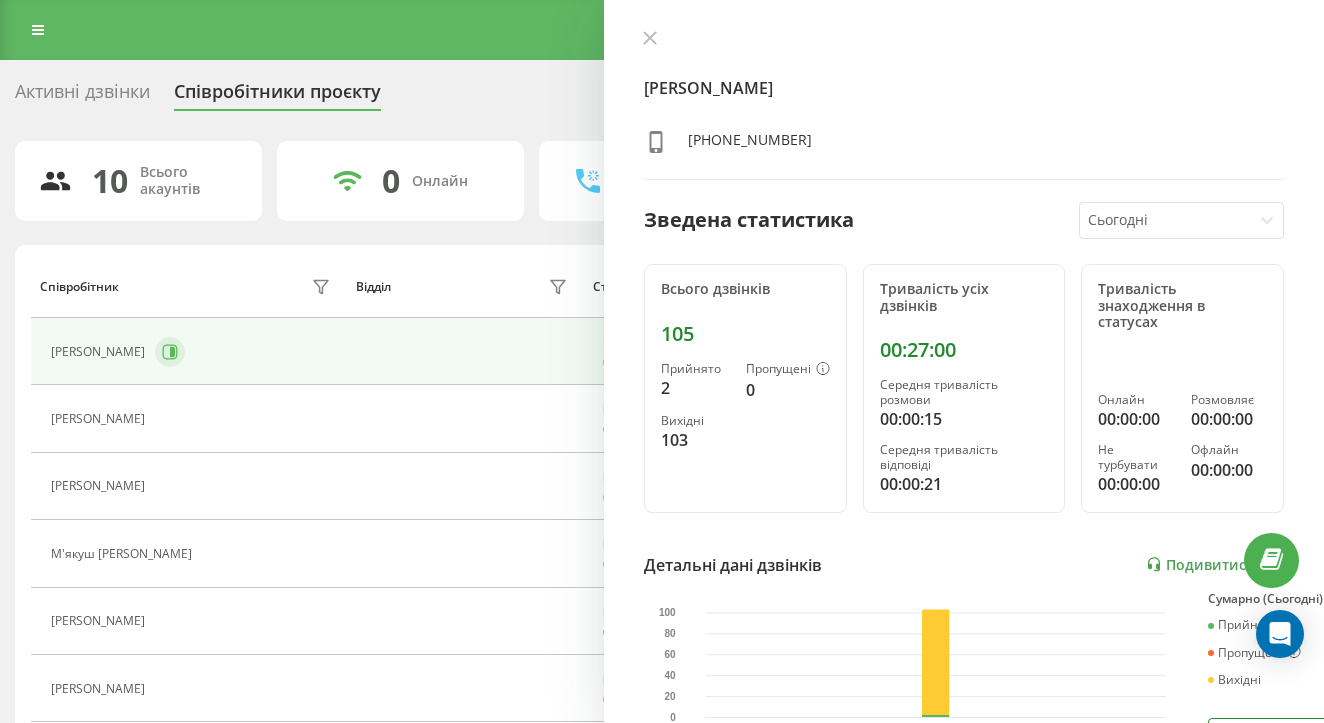 scroll, scrollTop: 58, scrollLeft: 0, axis: vertical 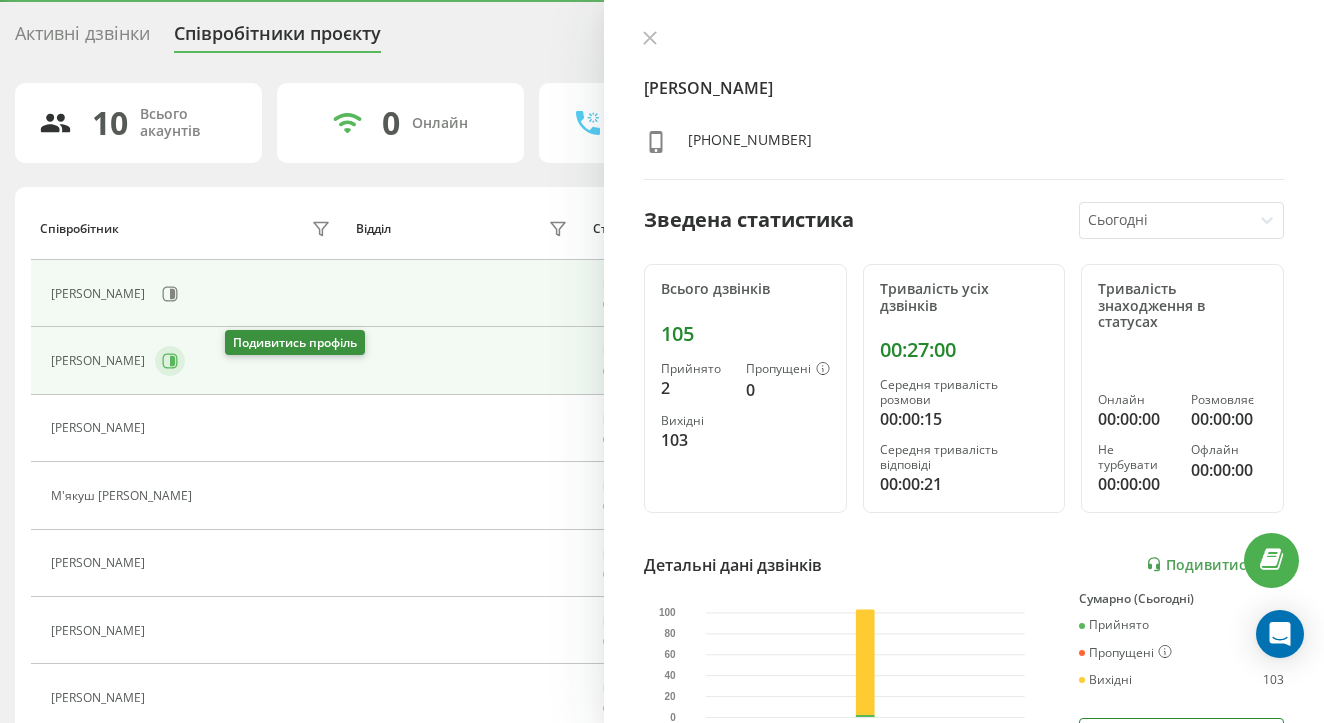 click 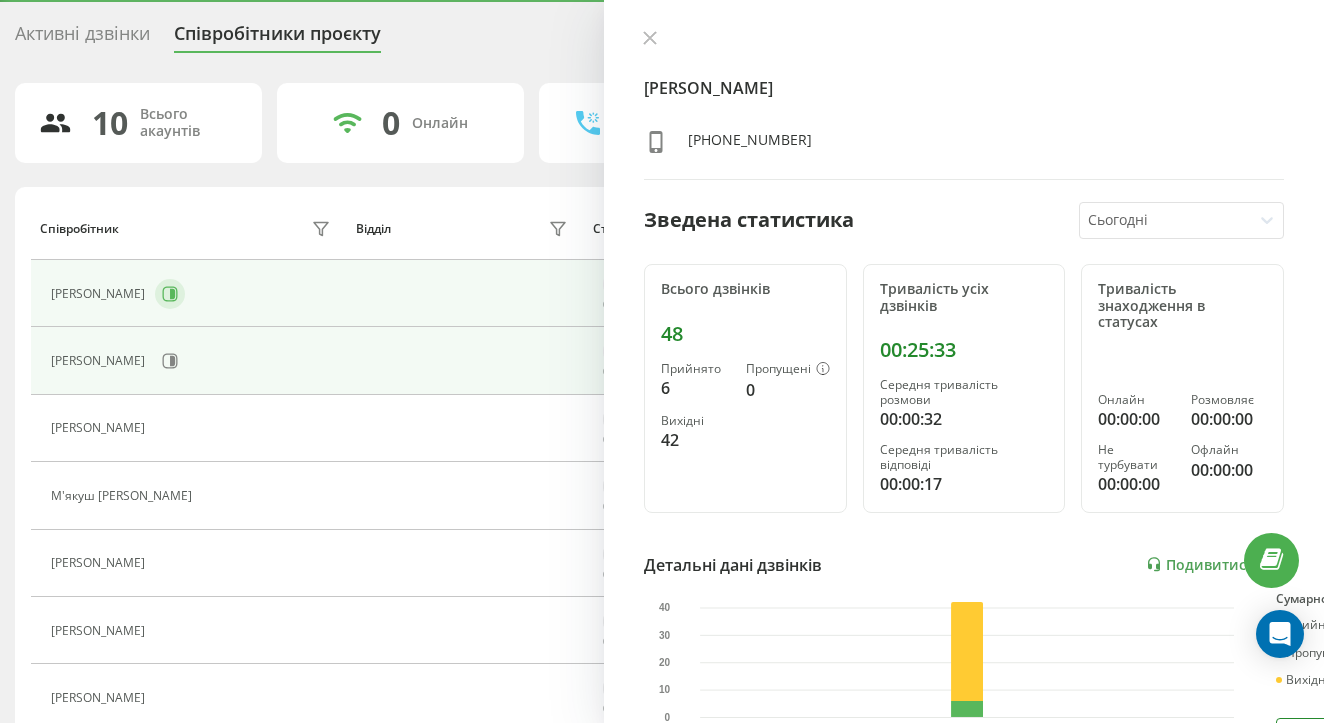 click 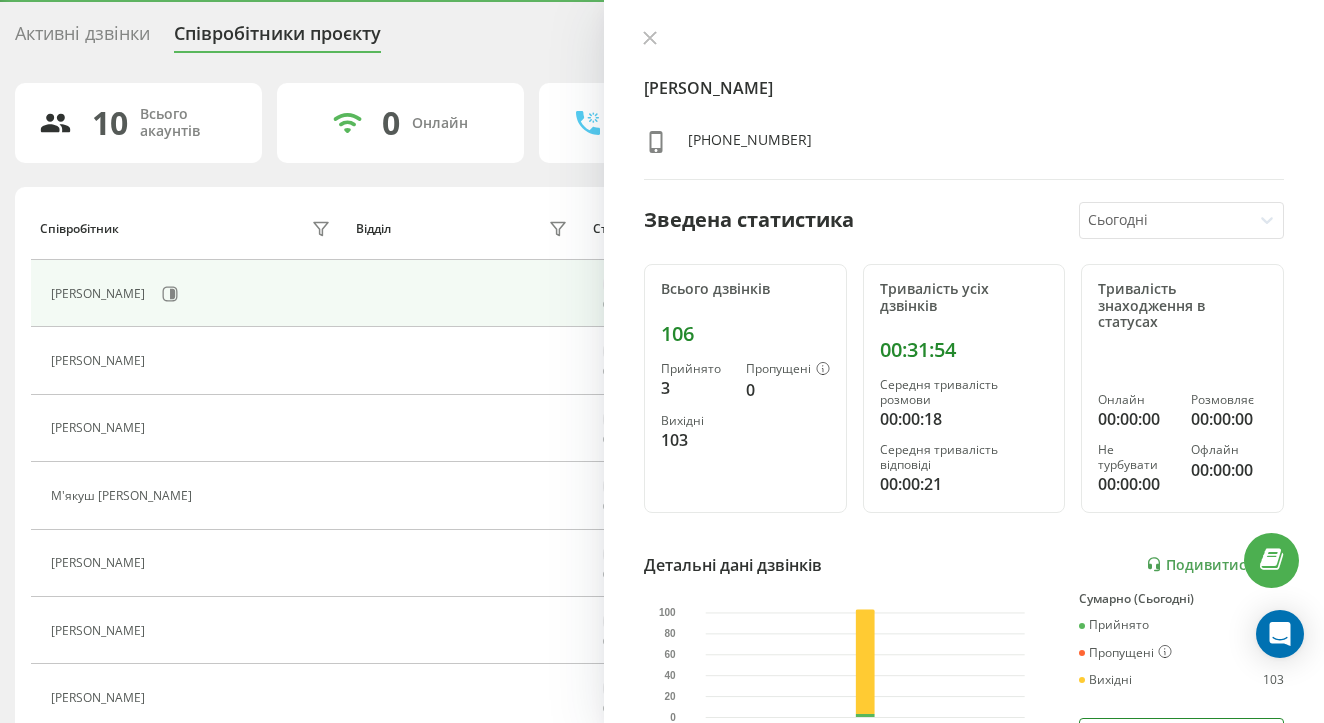 click on "Ясинський Володимир Вікторович +380507773074 Зведена статистика Сьогодні Всього дзвінків 106 Прийнято 3 Пропущені 0 Вихідні 103 Тривалість усіх дзвінків 00:31:54 Середня тривалість розмови 00:00:18 Середня тривалість відповіді 00:00:21 Тривалість знаходження в статусах Онлайн 00:00:00 Розмовляє 00:00:00 Не турбувати 00:00:00 Офлайн 00:00:00 Детальні дані дзвінків Подивитись звіт 21 лип 0 20 40 60 80 100 Сумарно (Сьогодні) Прийнято 3 Пропущені 0 Вихідні 103   Подивитись деталі Детальні дані статусів 21 лип Сумарно (Сьогодні) Онлайн 00:00:00 Розмовляє 00:00:00 Не турбувати 00:00:00 Офлайн 00:00:00" at bounding box center [964, 361] 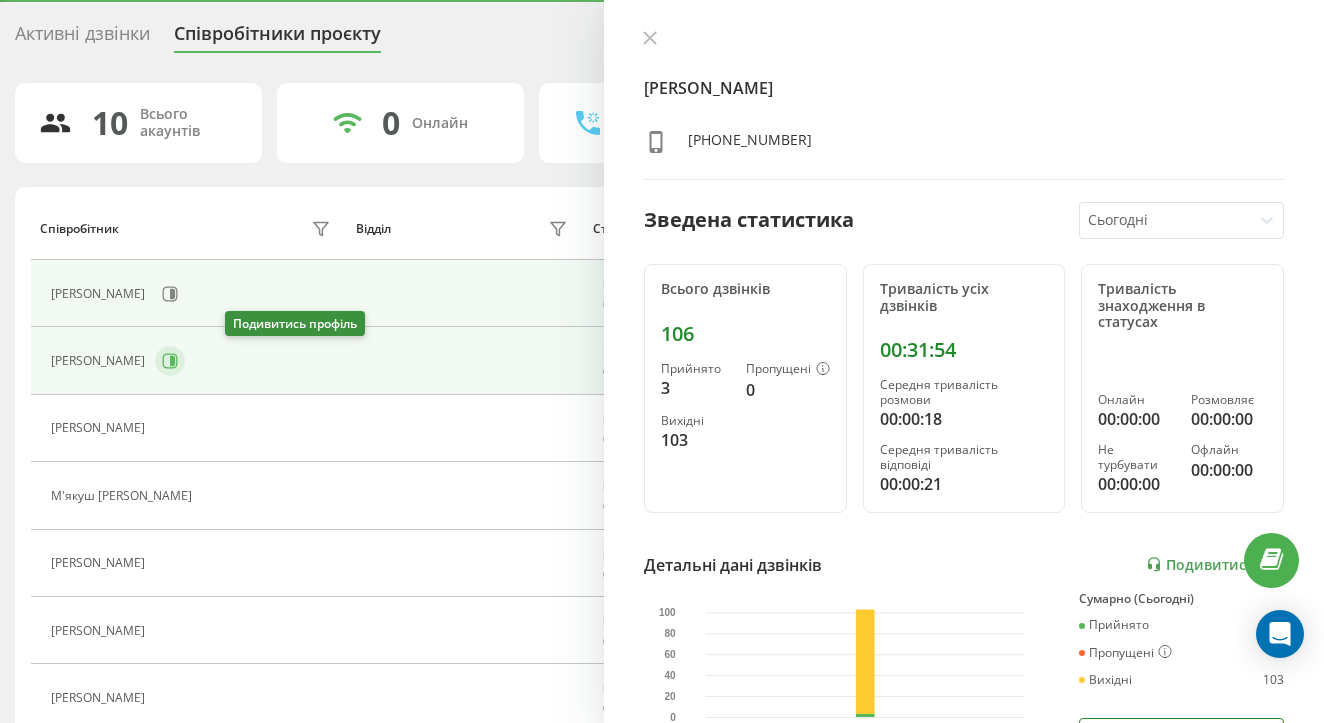 click at bounding box center (170, 361) 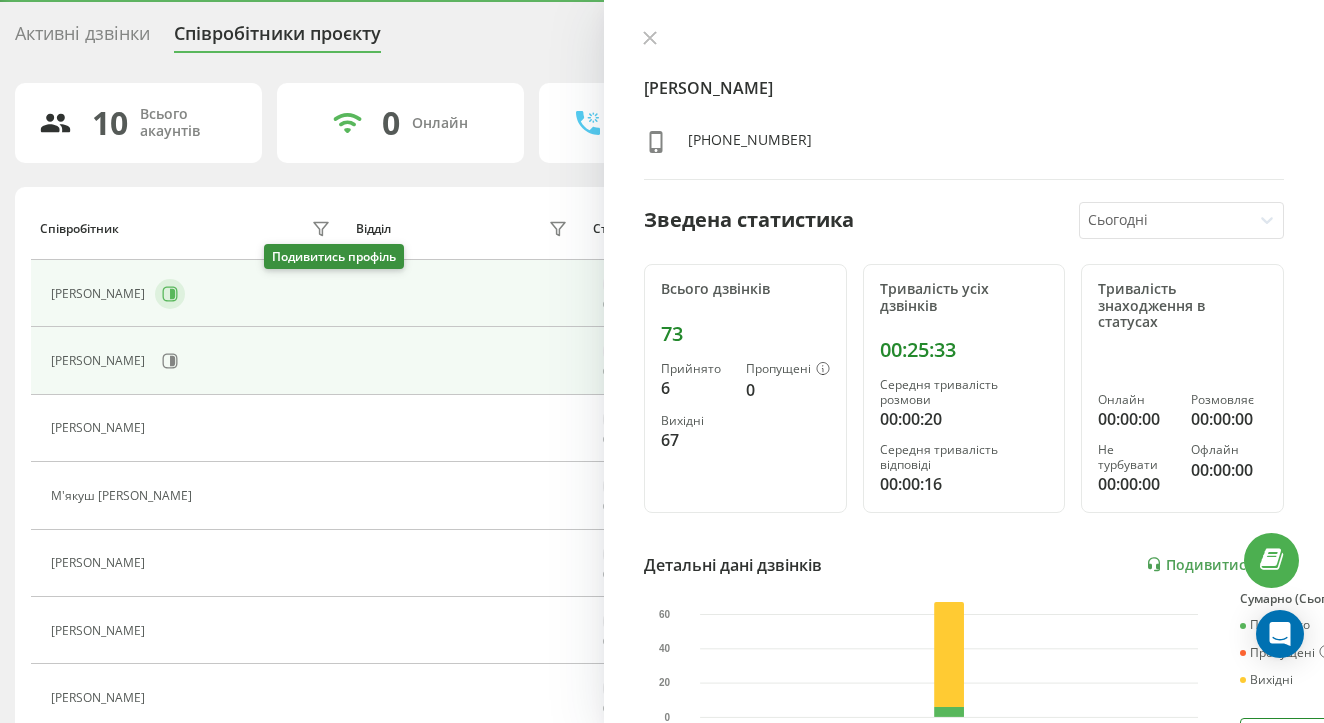 click 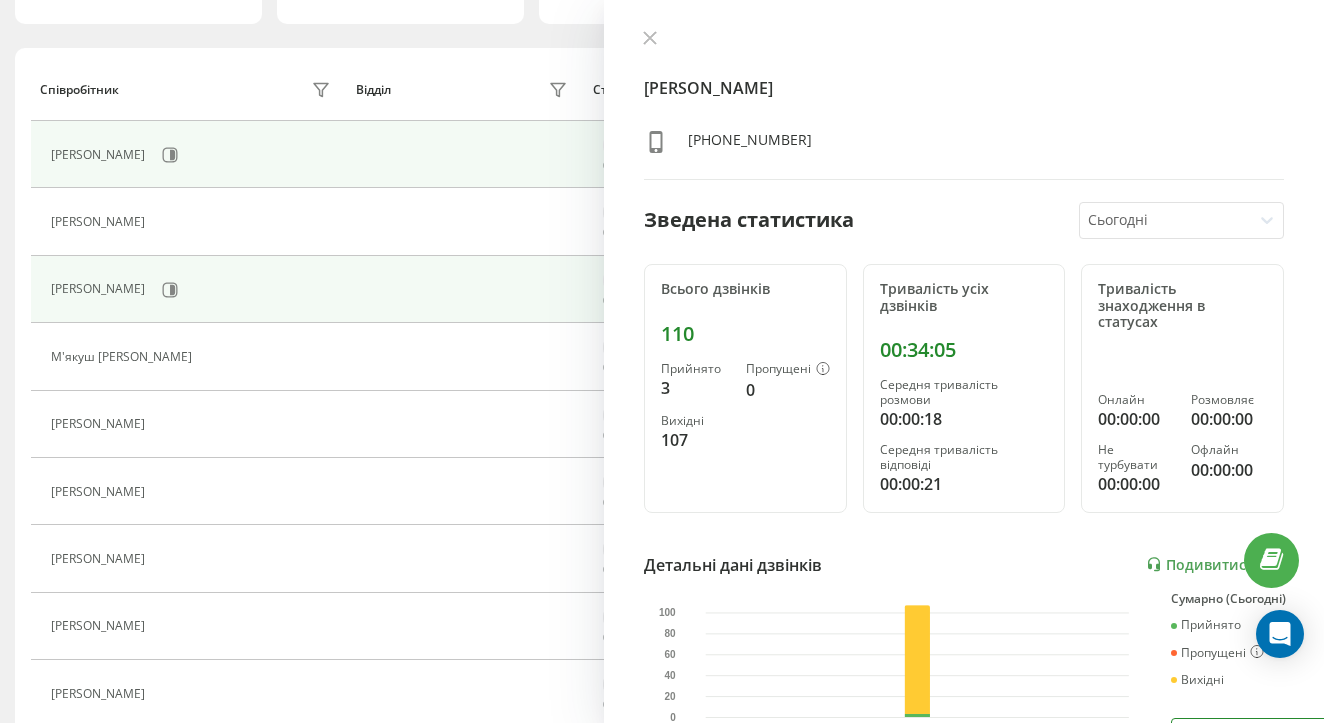 scroll, scrollTop: 263, scrollLeft: 0, axis: vertical 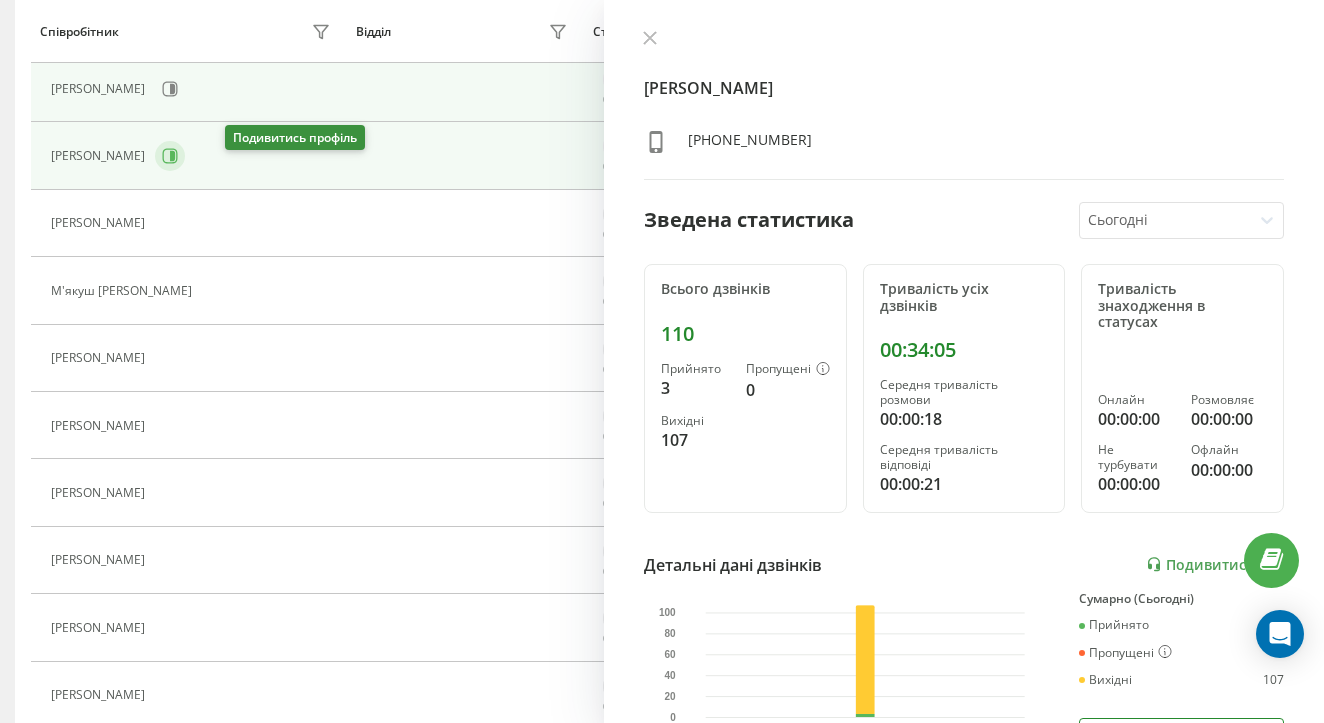 click 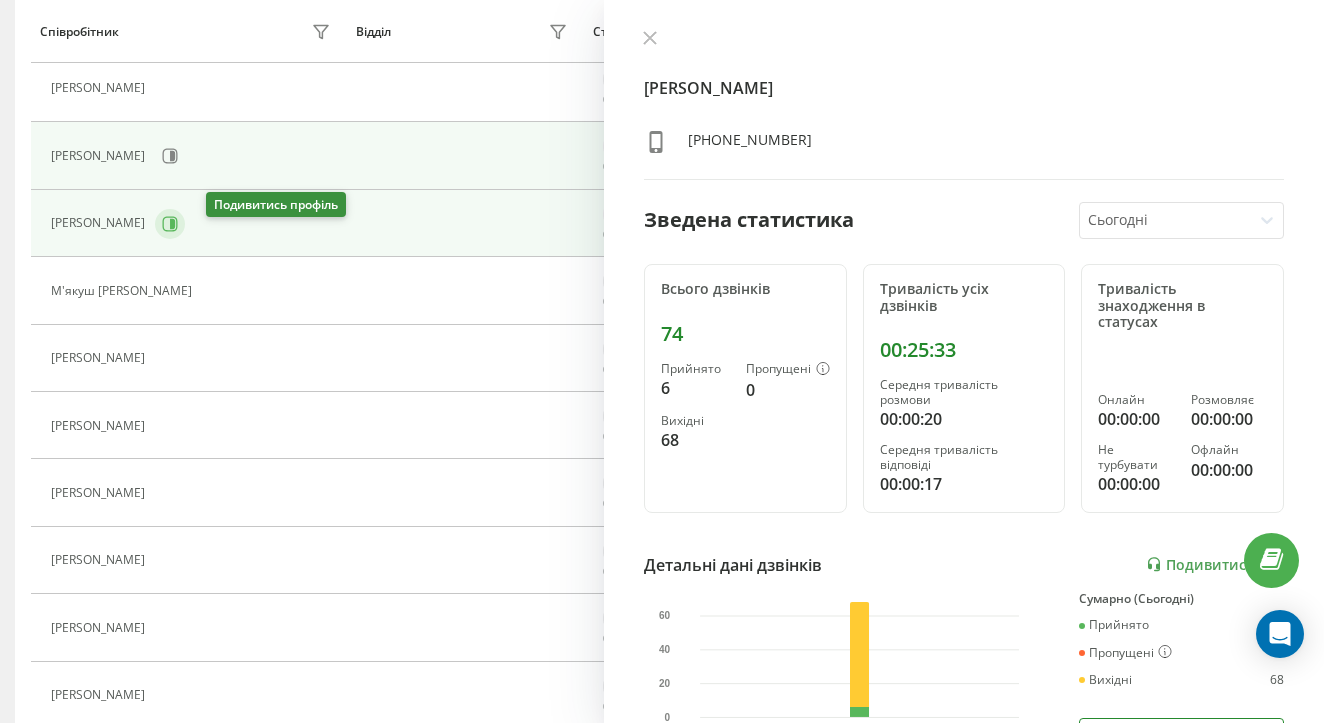 click 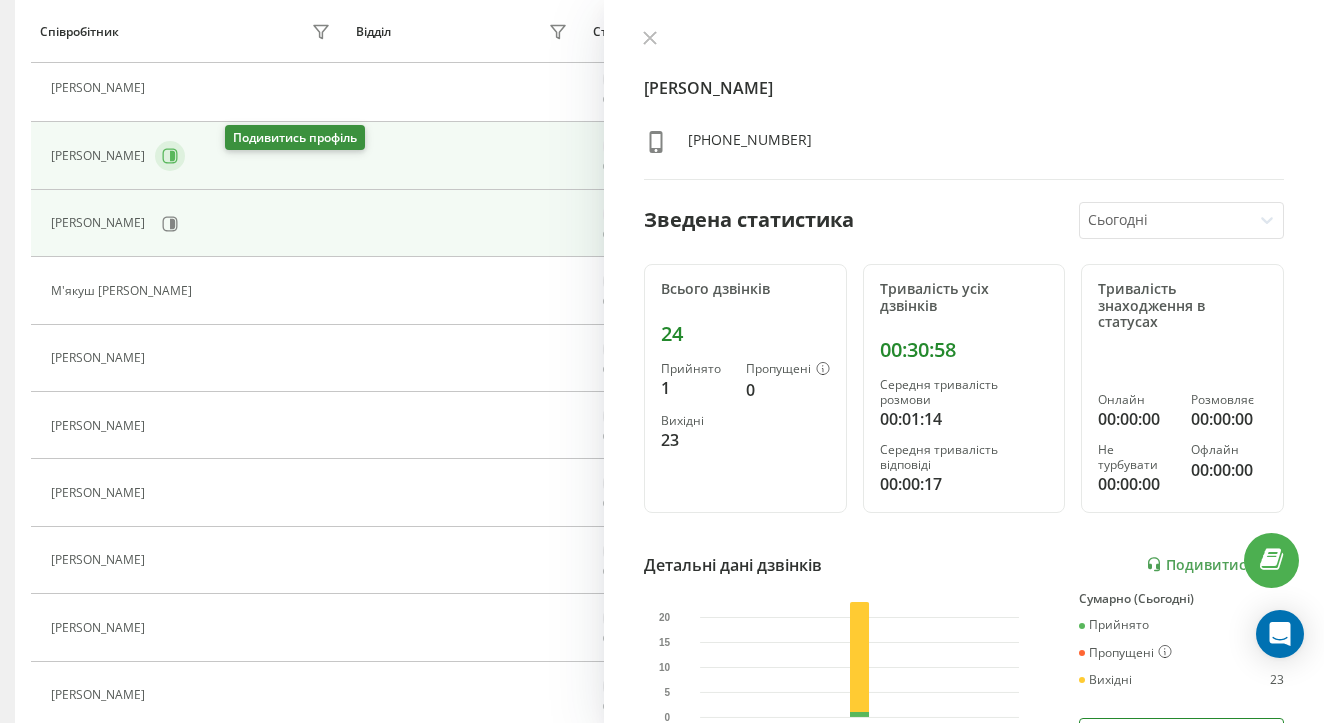 click 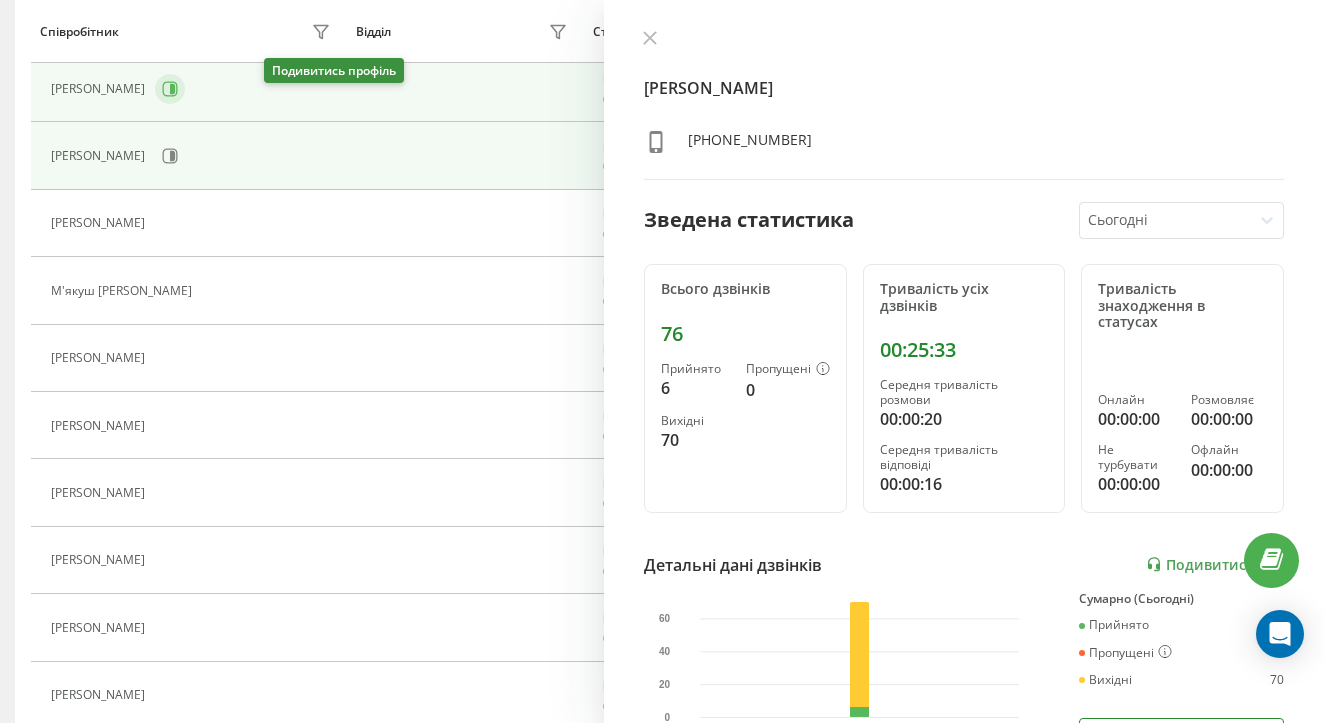 click at bounding box center (170, 89) 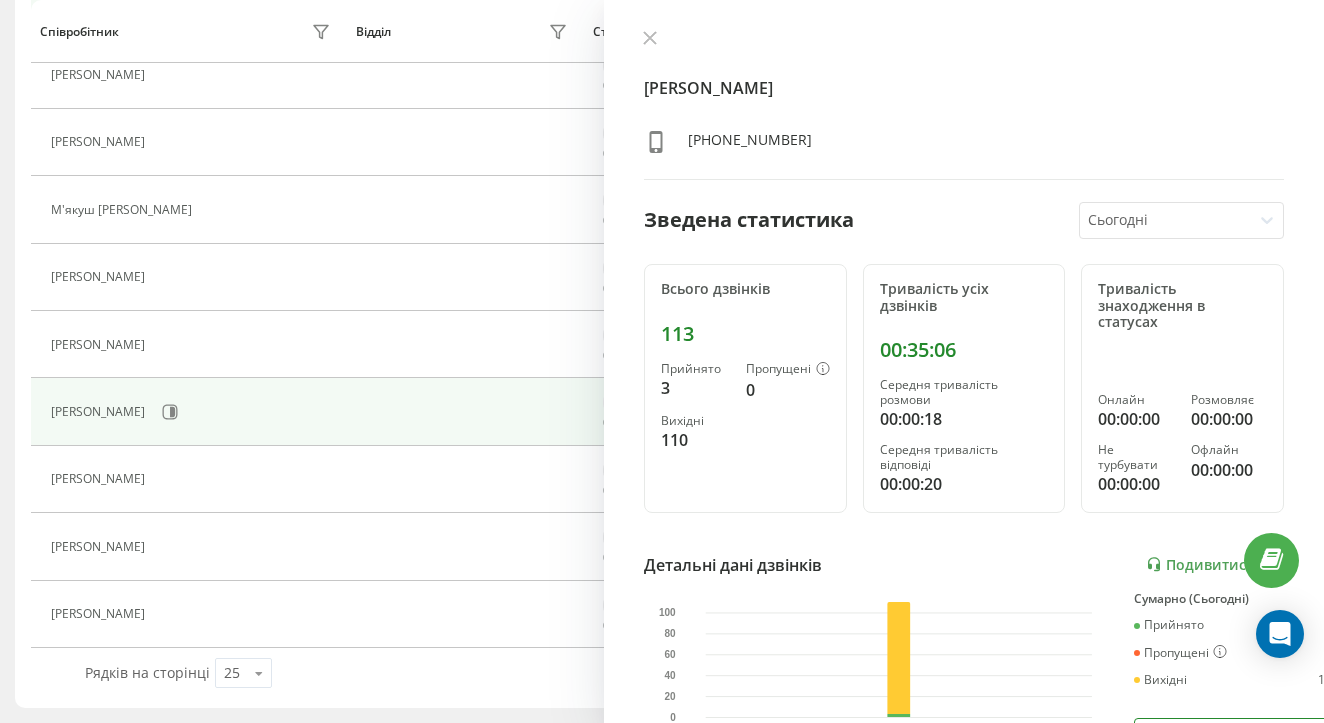 scroll, scrollTop: 353, scrollLeft: 0, axis: vertical 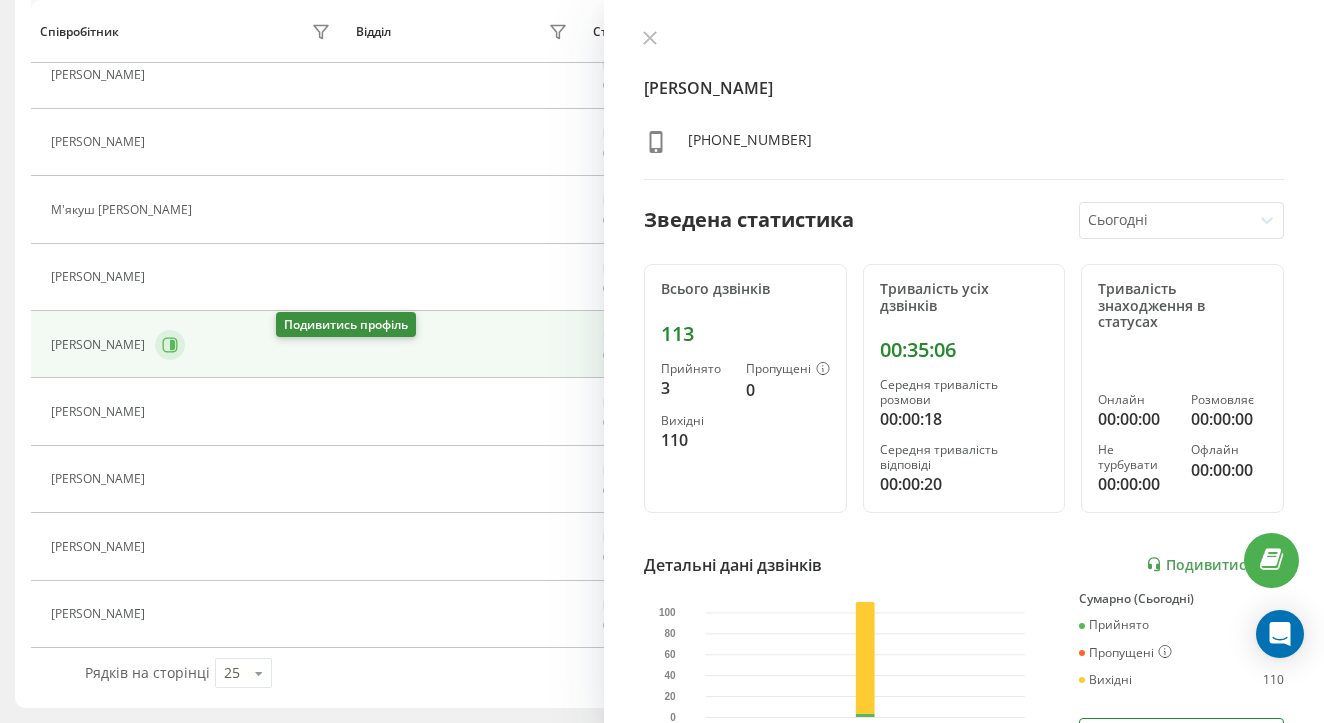 click 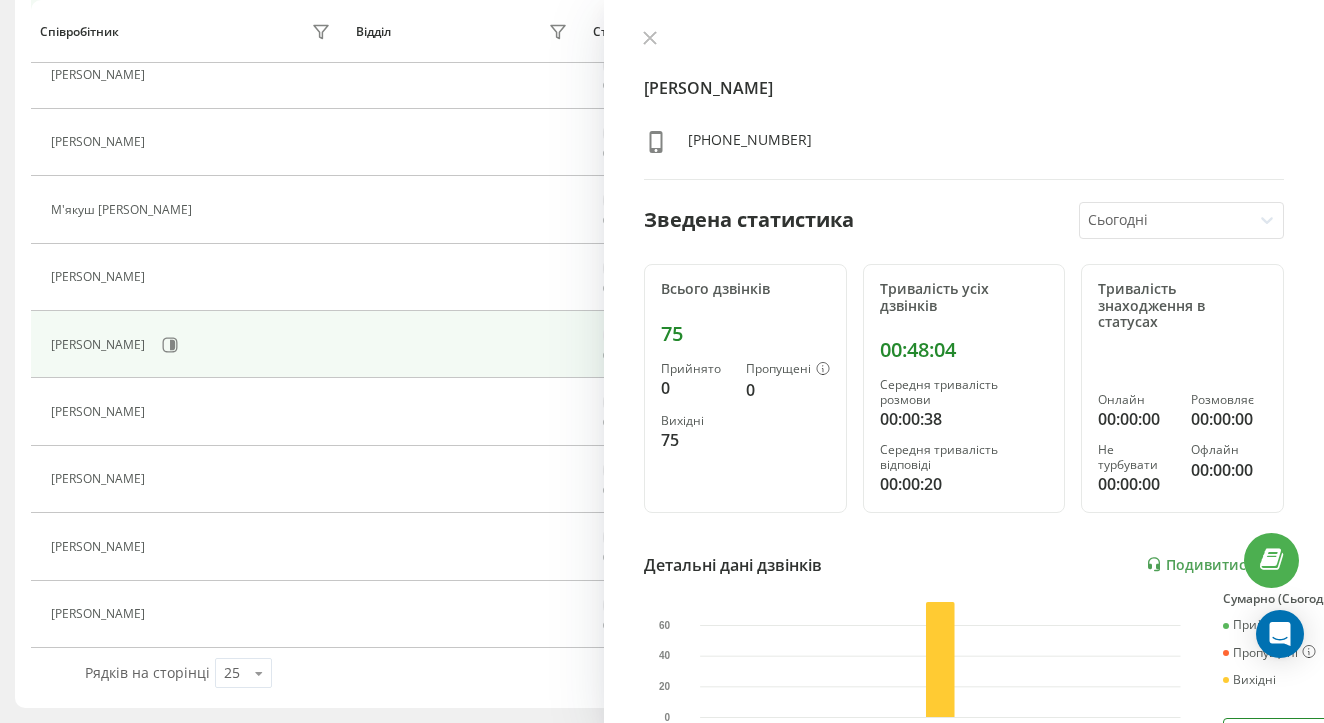scroll, scrollTop: 237, scrollLeft: 0, axis: vertical 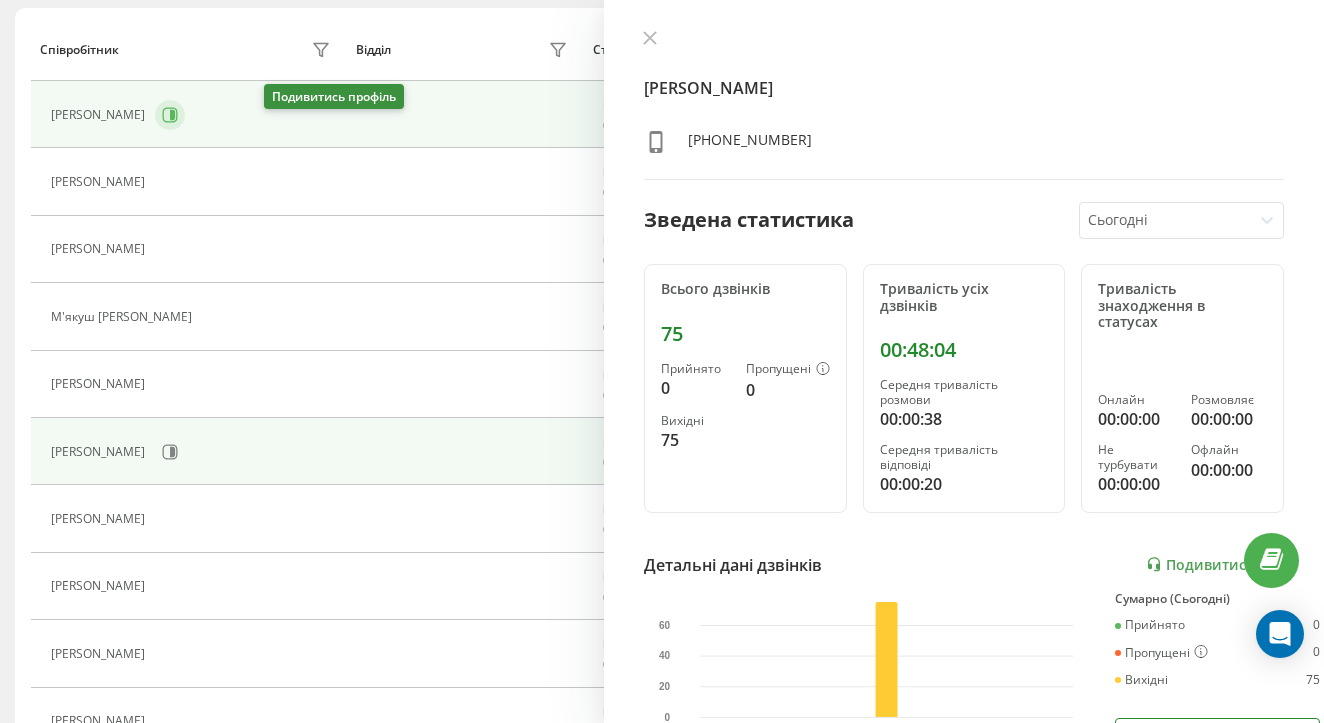 click 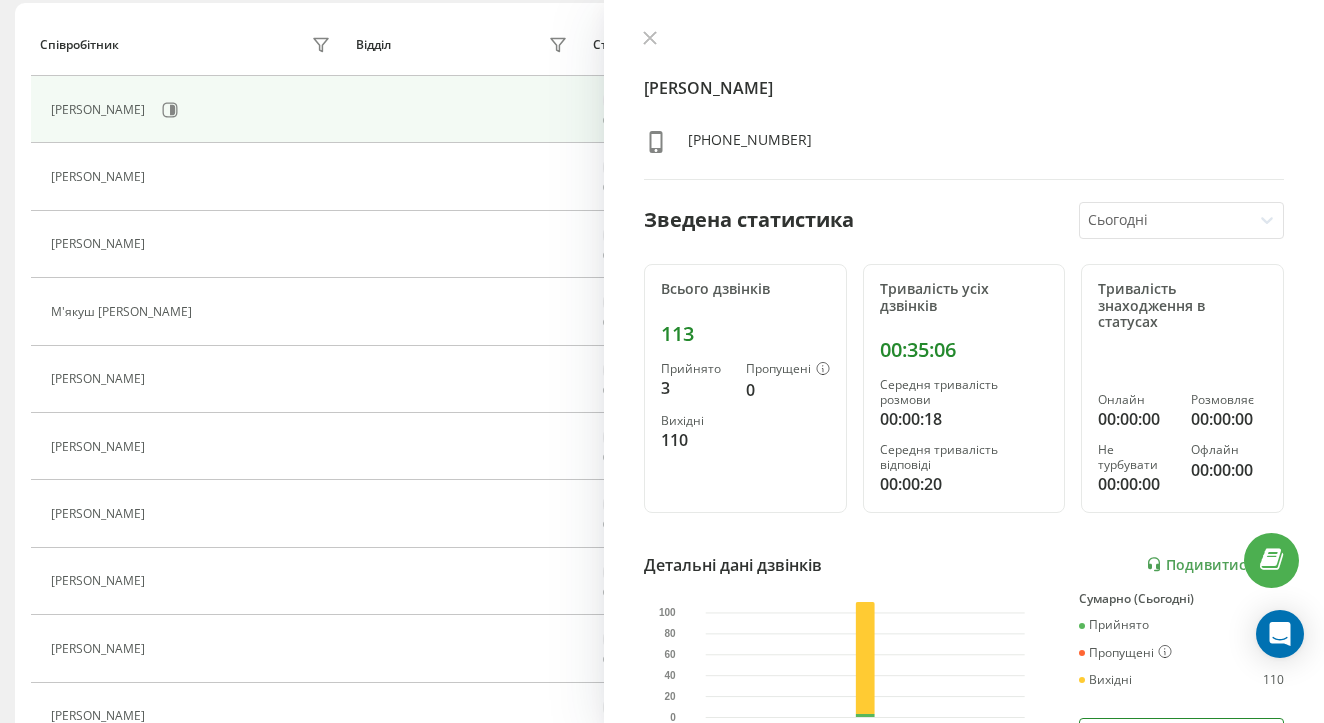 scroll, scrollTop: 85, scrollLeft: 0, axis: vertical 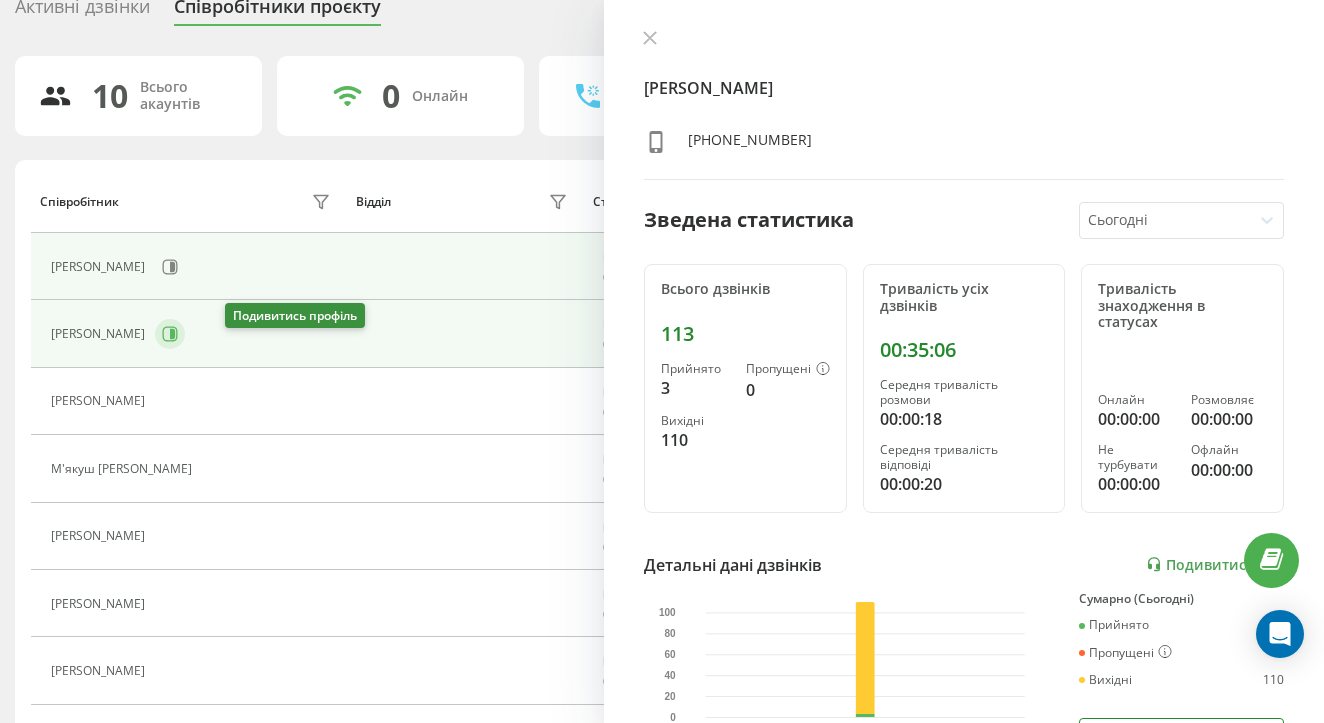 click at bounding box center (170, 334) 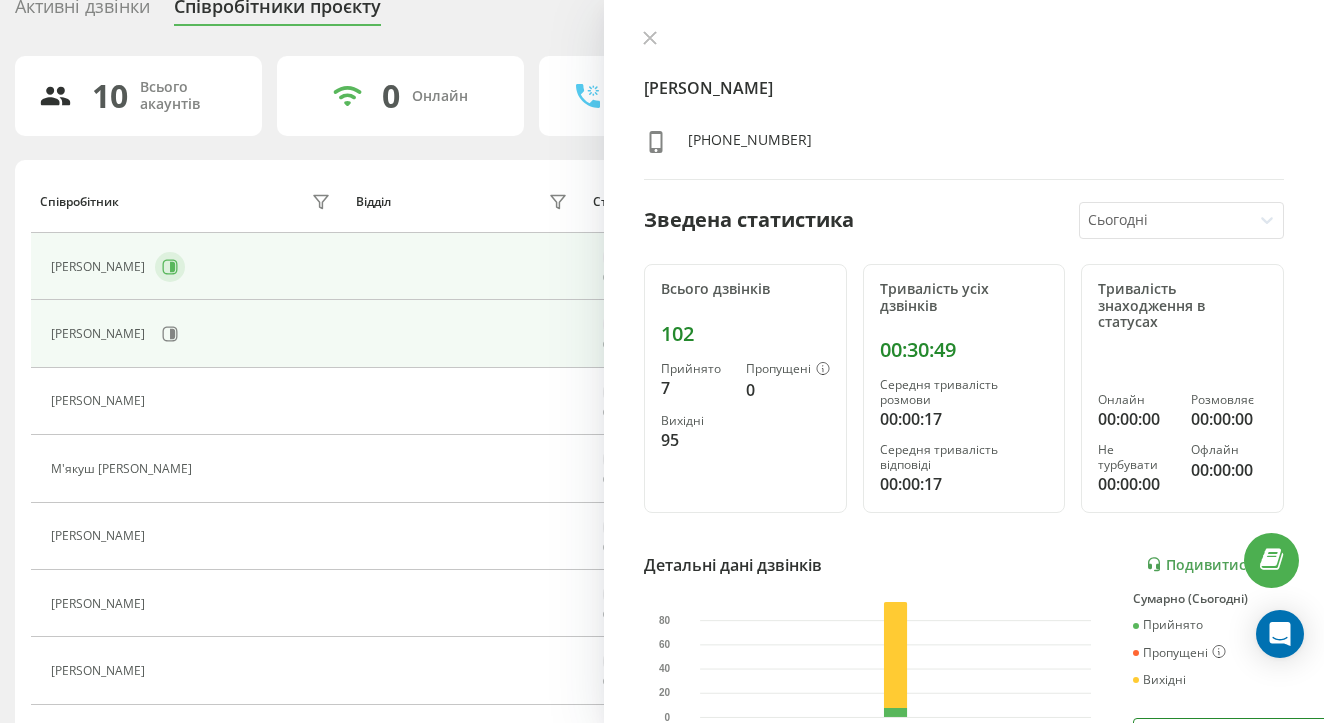click 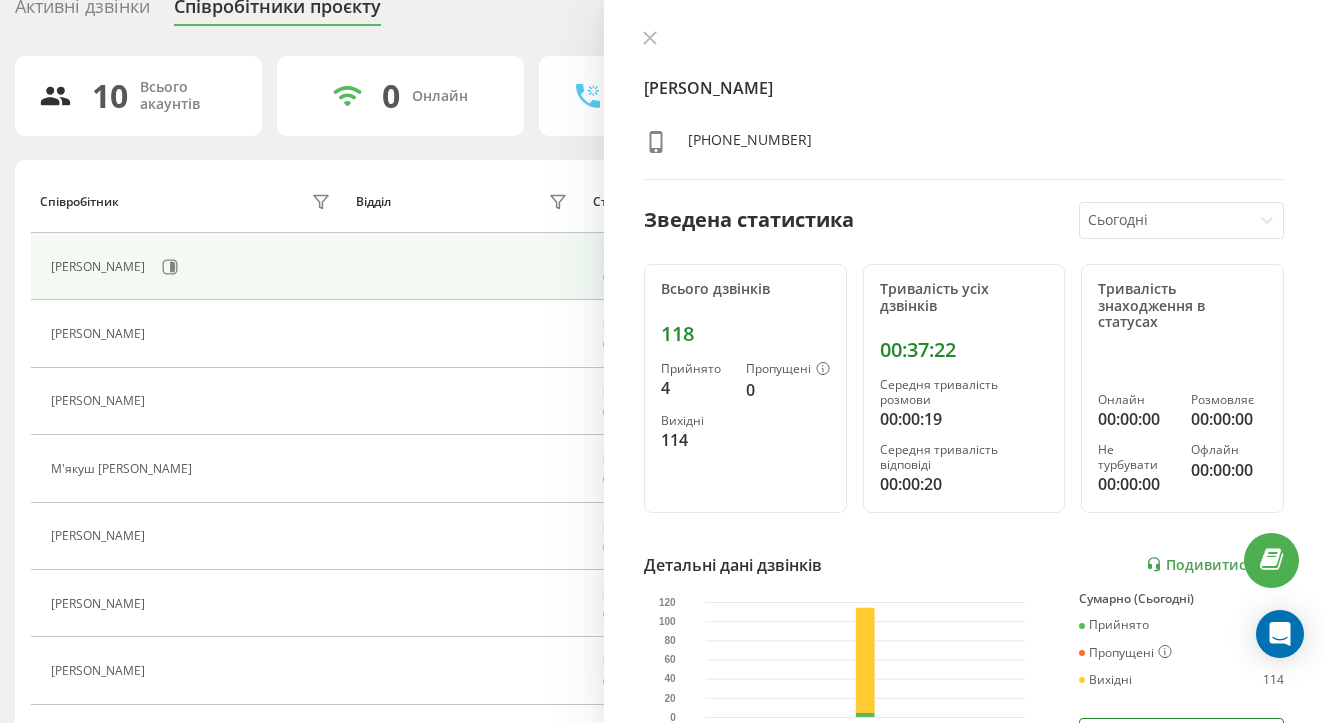 scroll, scrollTop: -1, scrollLeft: 0, axis: vertical 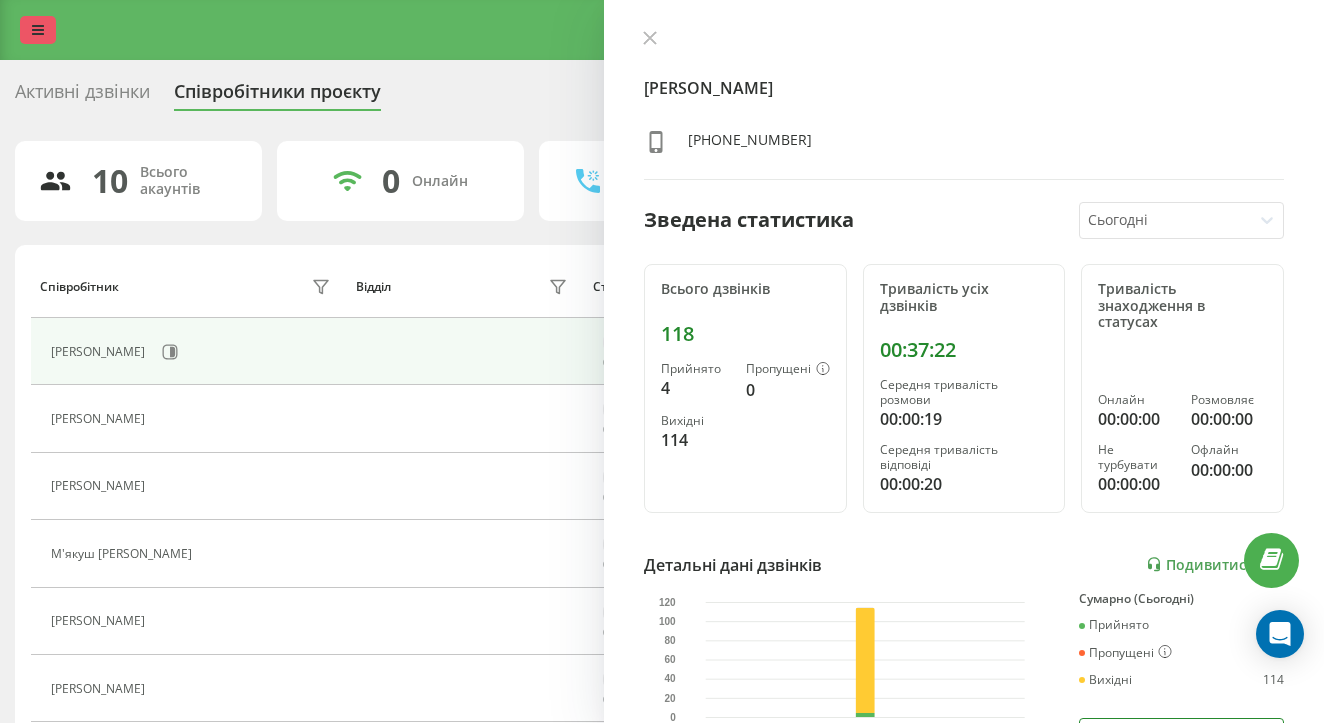 click at bounding box center (38, 30) 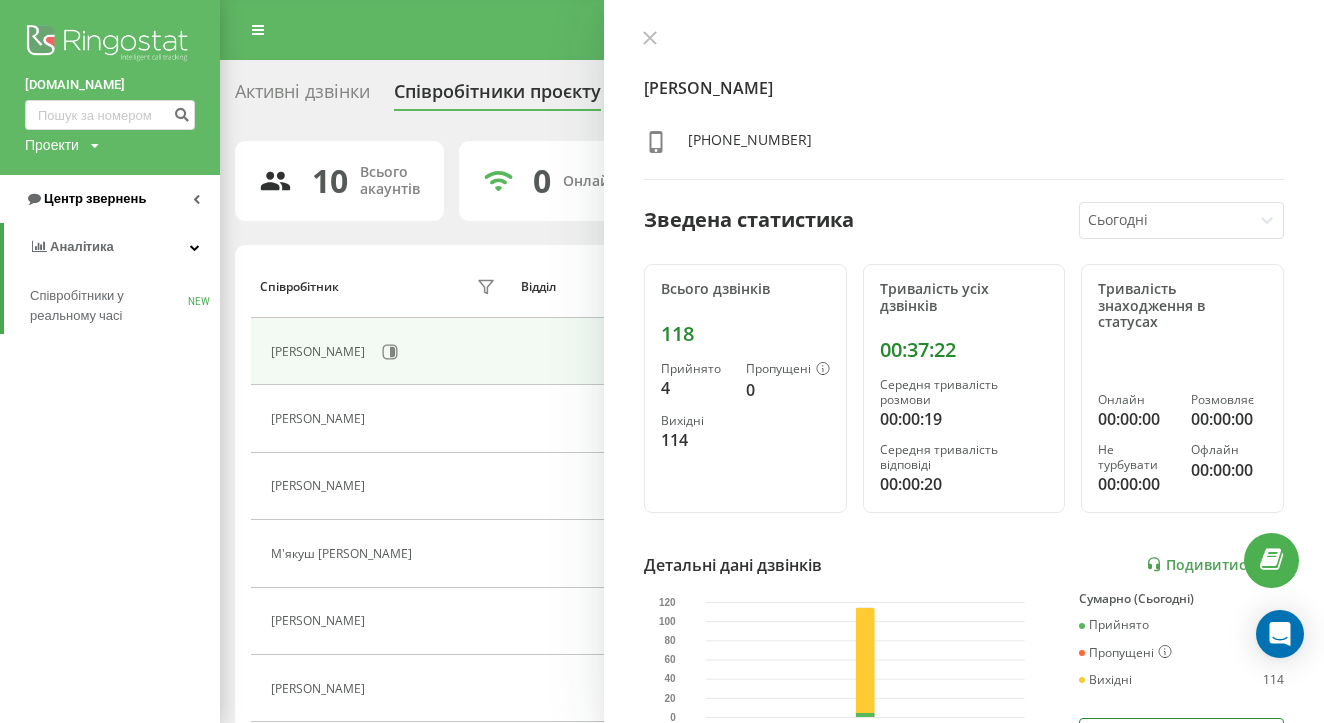 click on "Центр звернень" at bounding box center [95, 198] 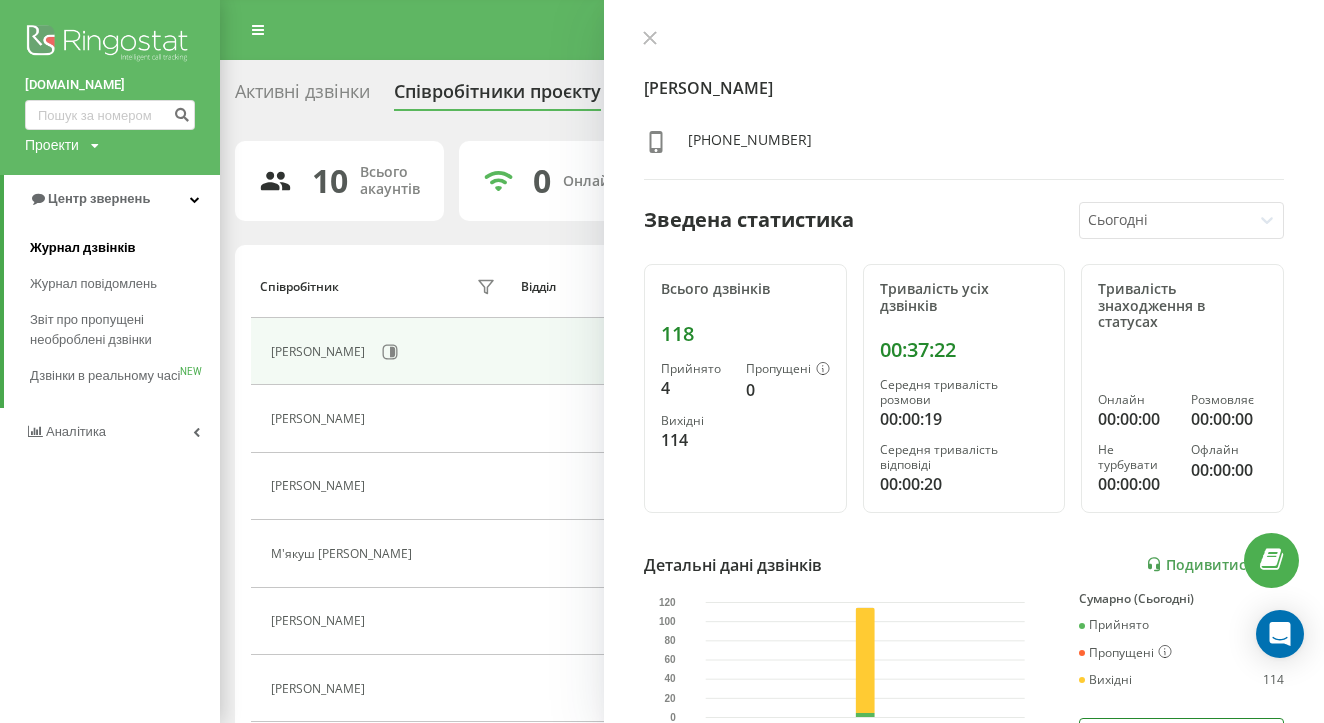 click on "Журнал дзвінків" at bounding box center [83, 248] 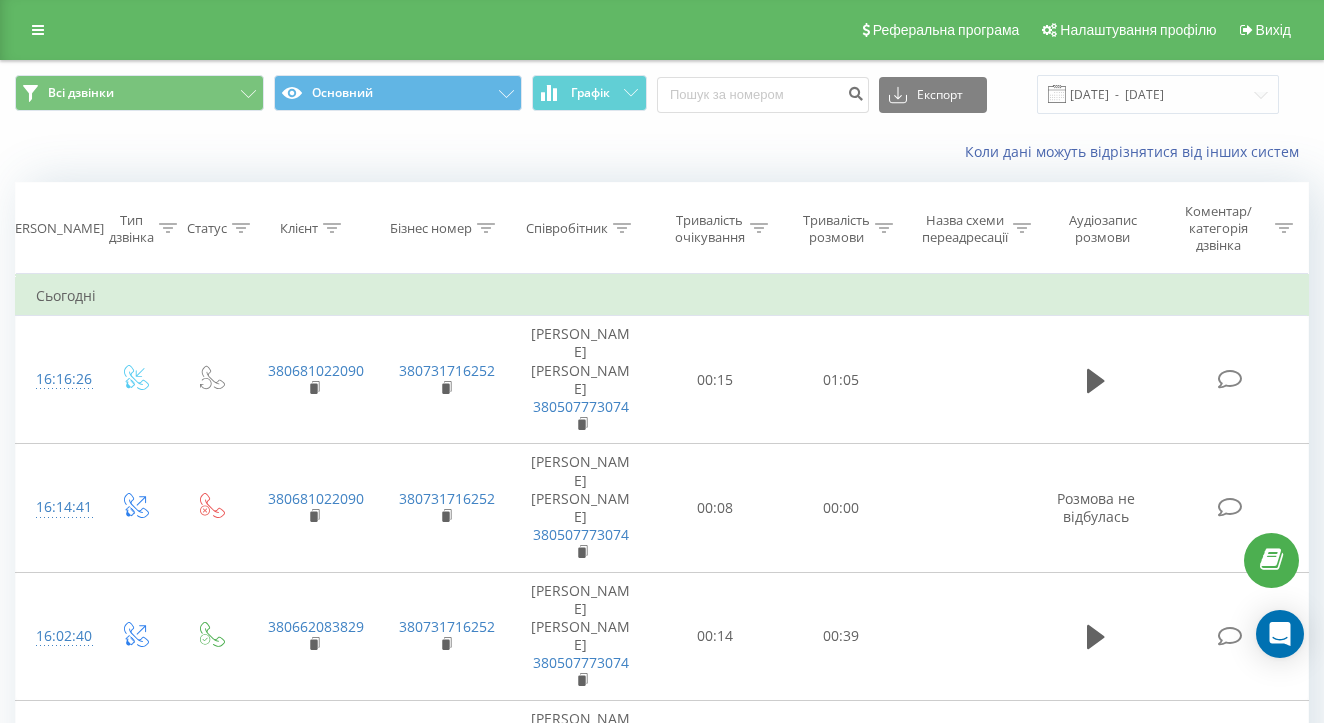 scroll, scrollTop: 0, scrollLeft: 0, axis: both 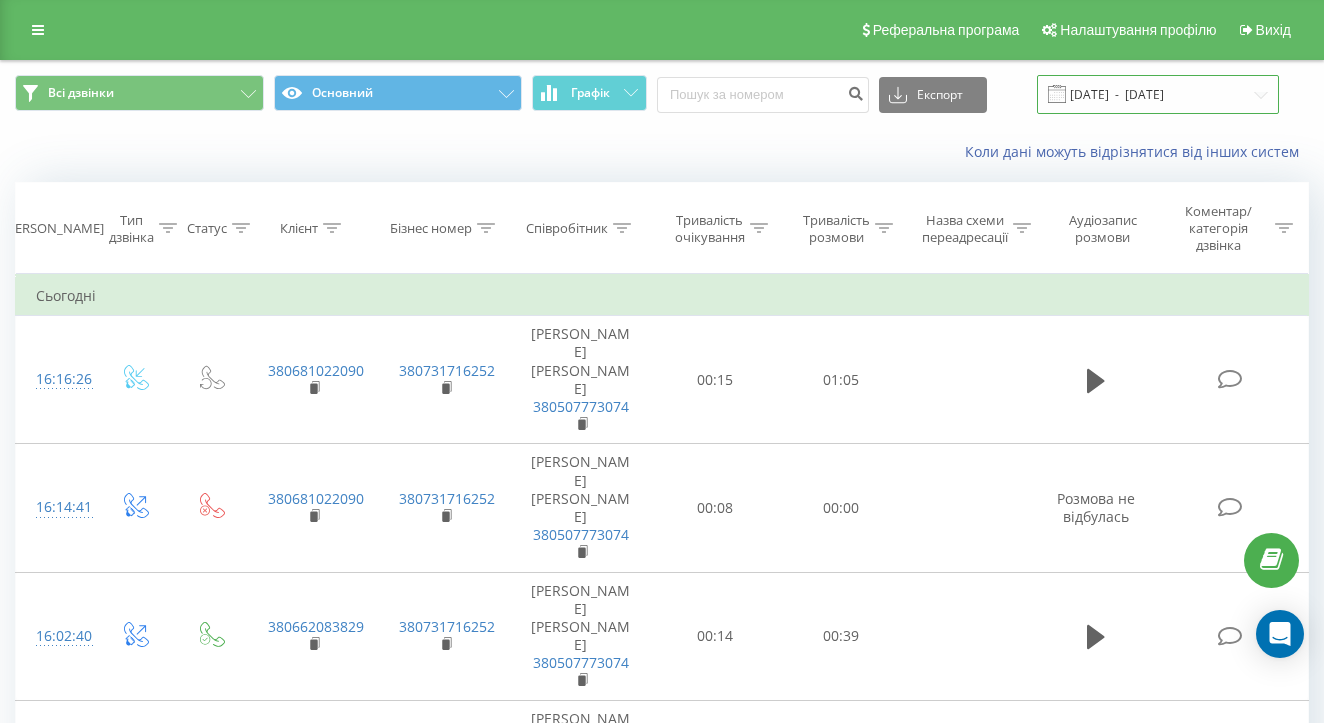 click on "[DATE]  -  [DATE]" at bounding box center (1158, 94) 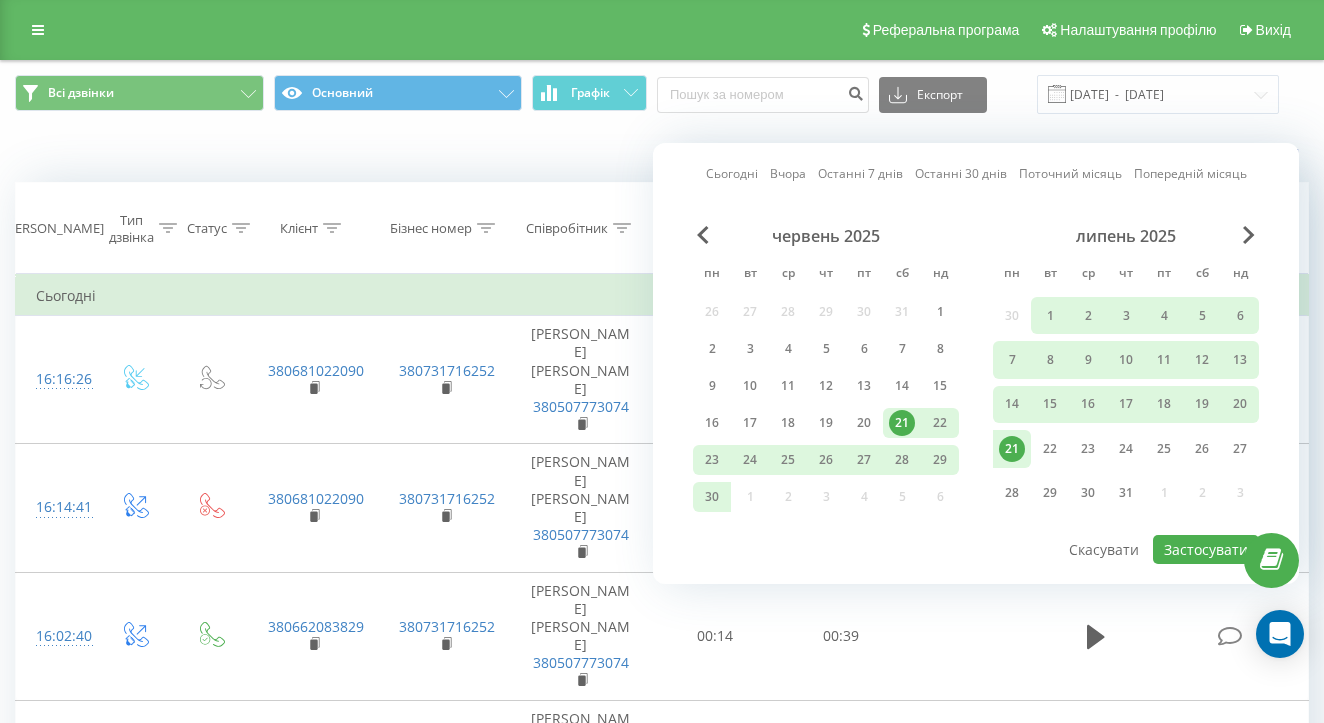 click on "21" at bounding box center [1012, 449] 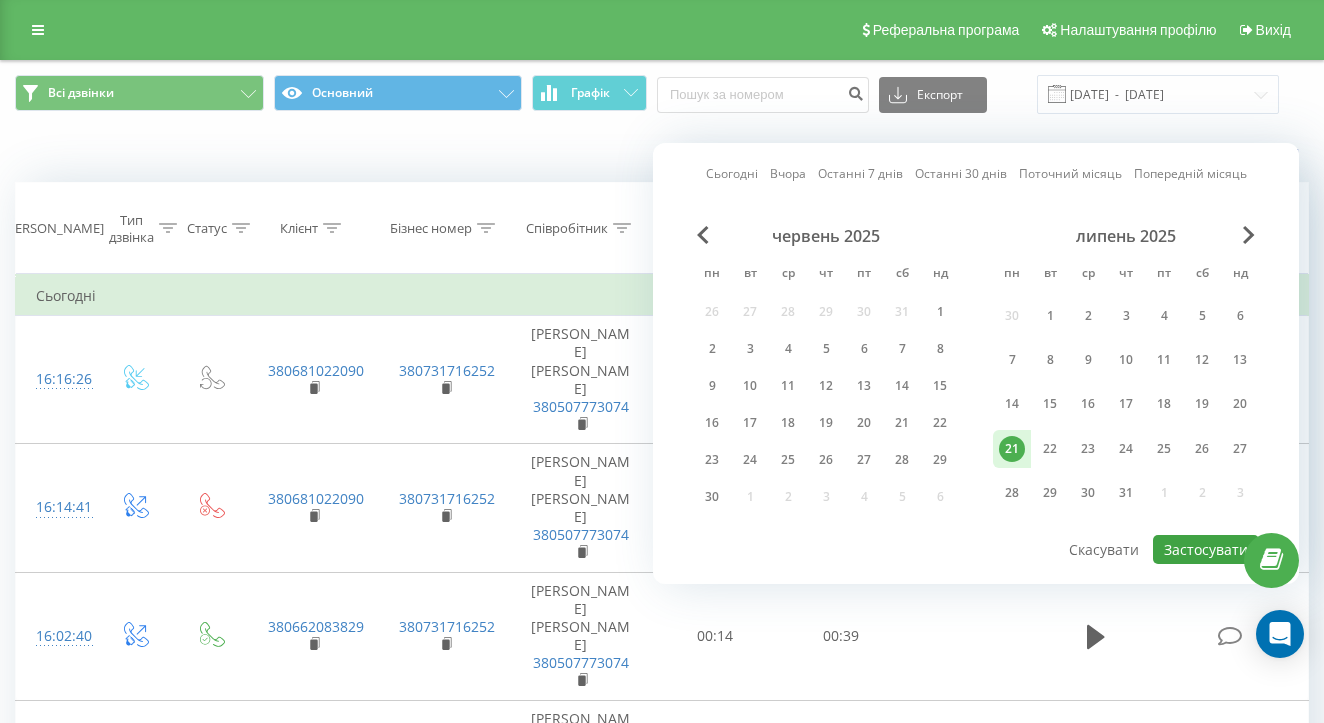click on "Застосувати" at bounding box center (1206, 549) 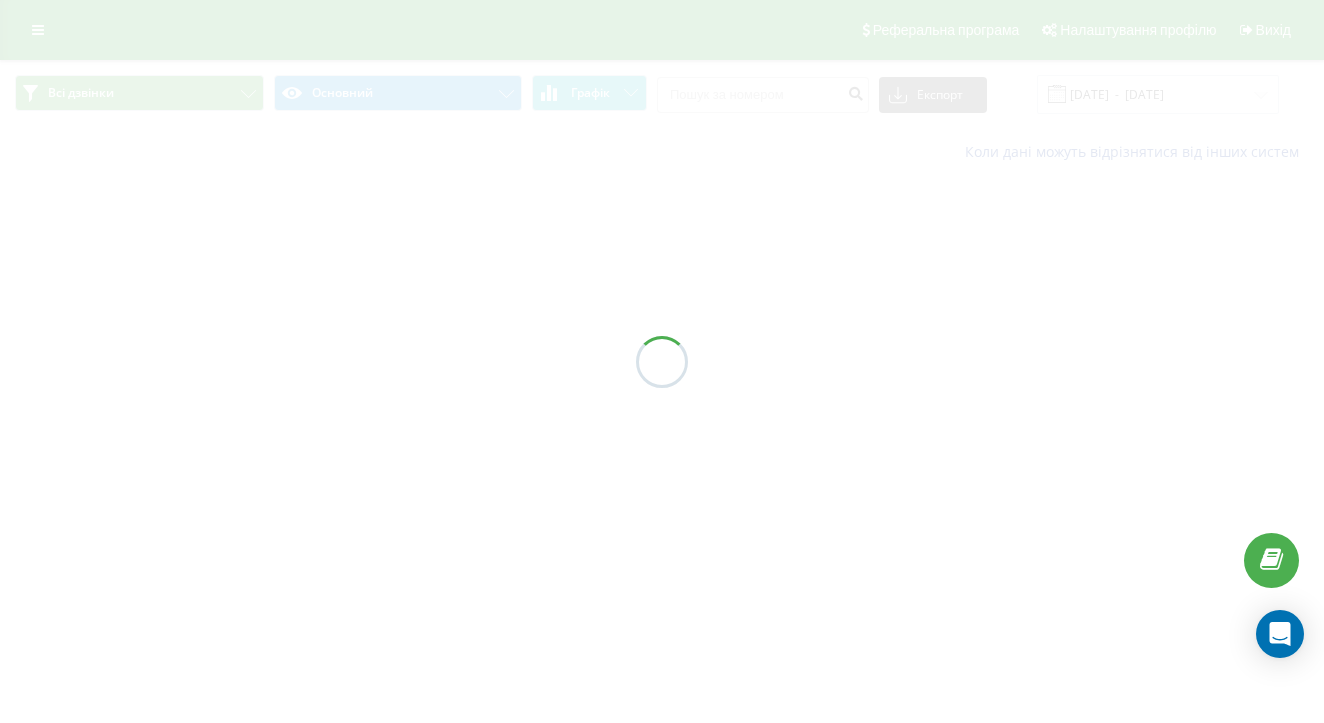 type on "[DATE]  -  [DATE]" 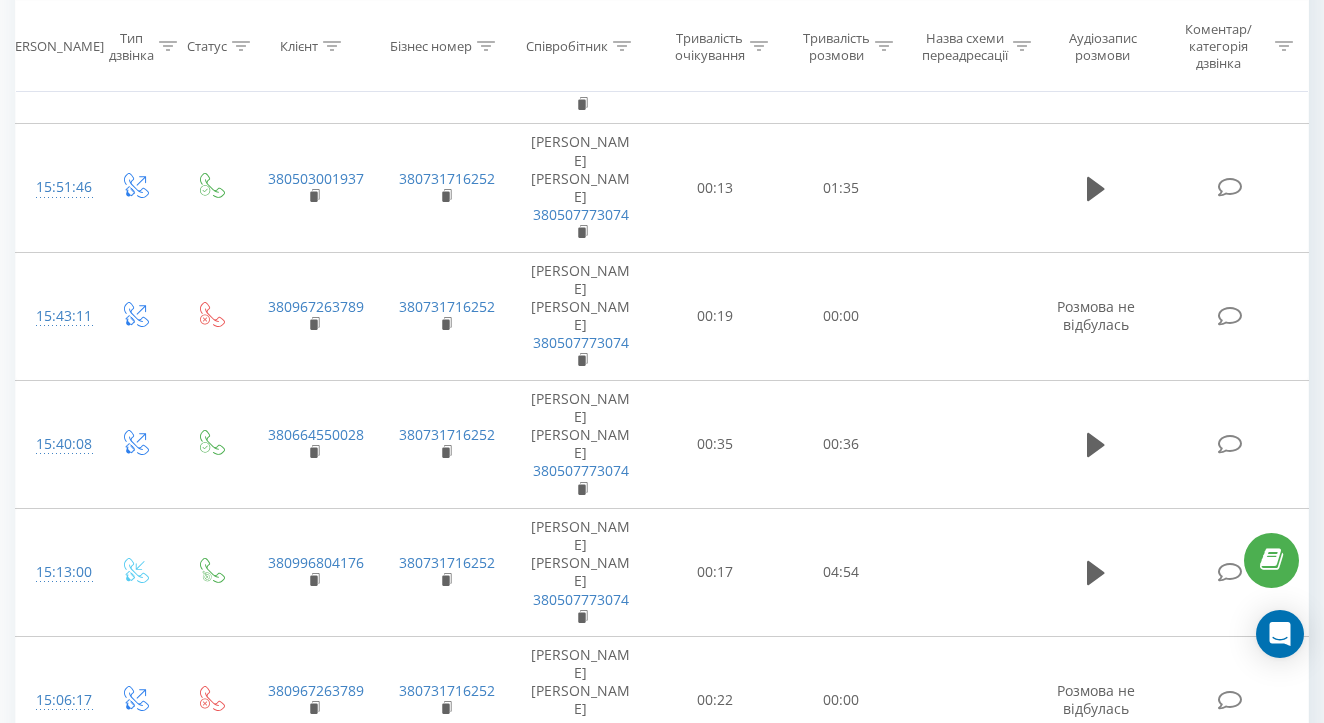 scroll, scrollTop: 1345, scrollLeft: 0, axis: vertical 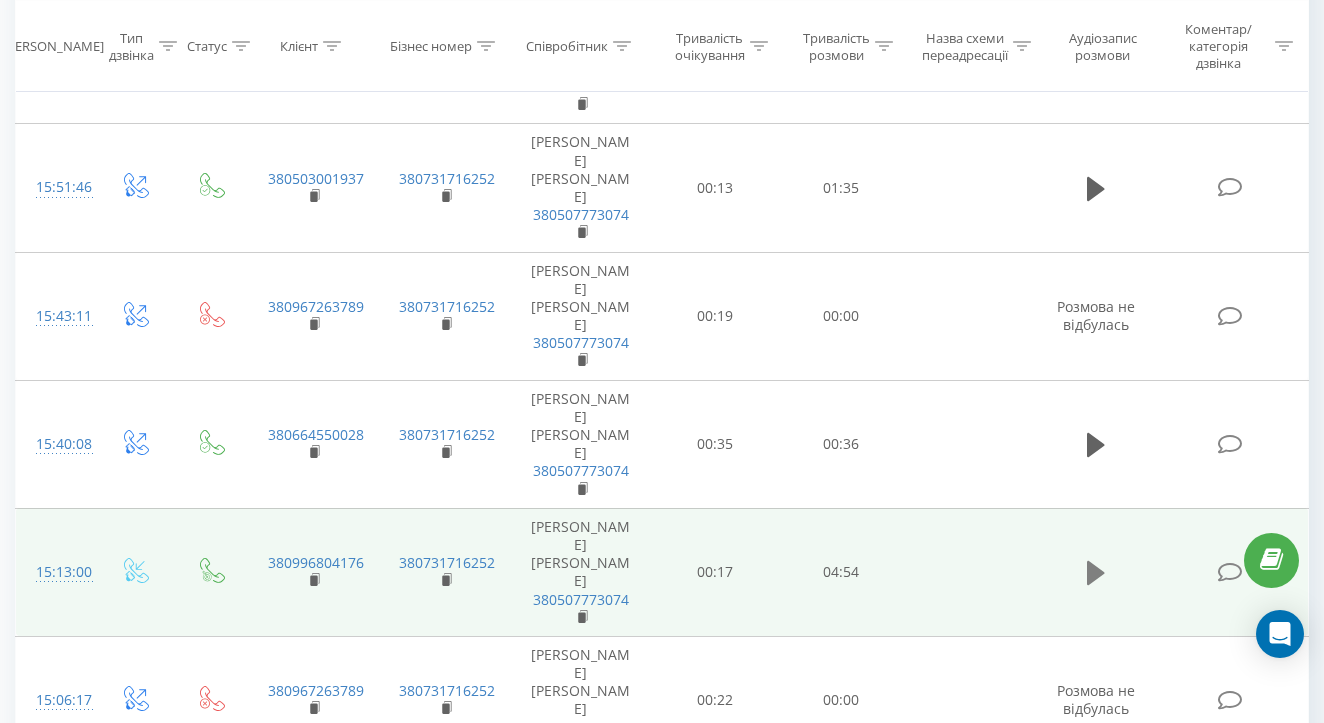 click 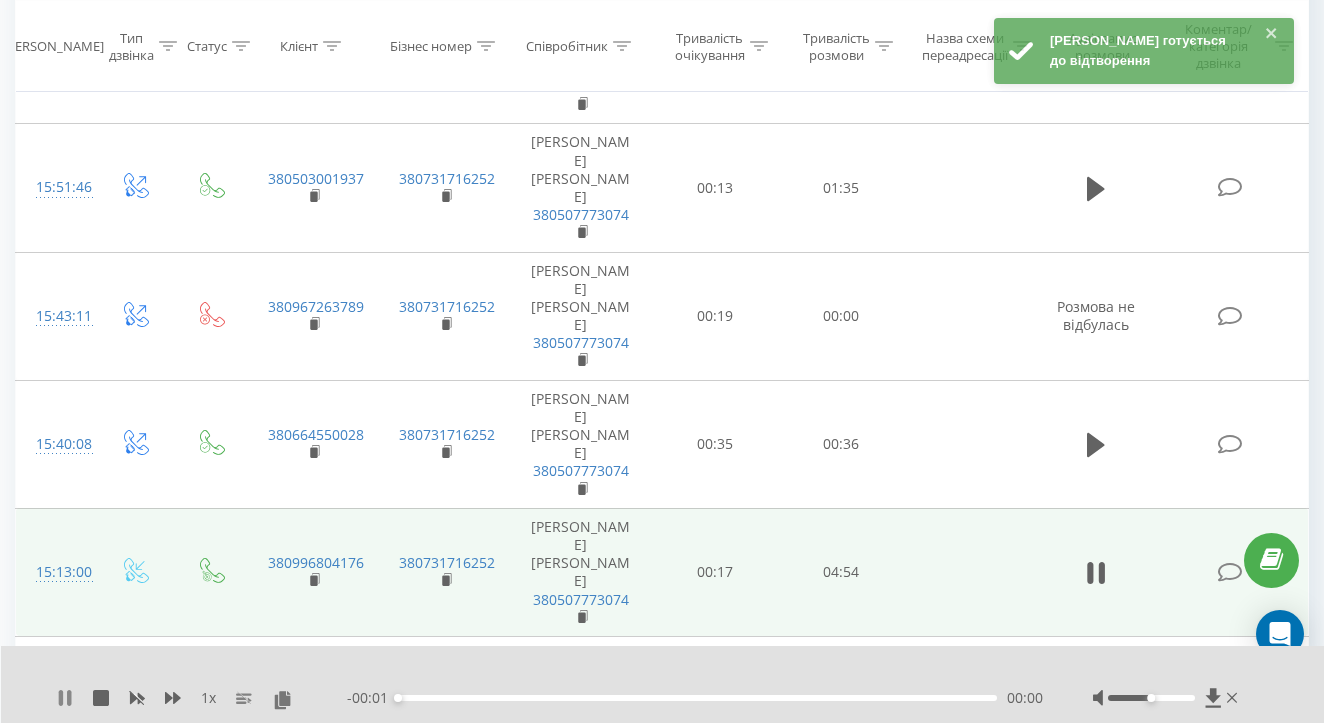 click 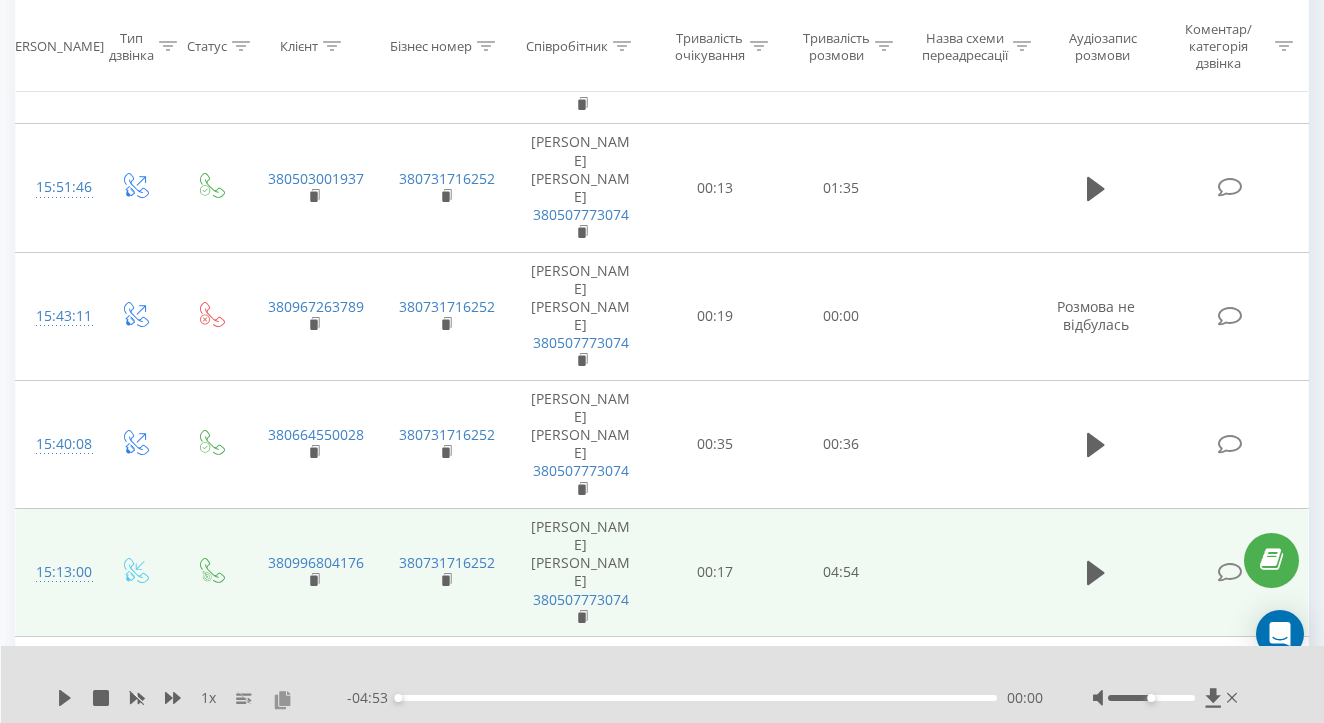 click at bounding box center (282, 699) 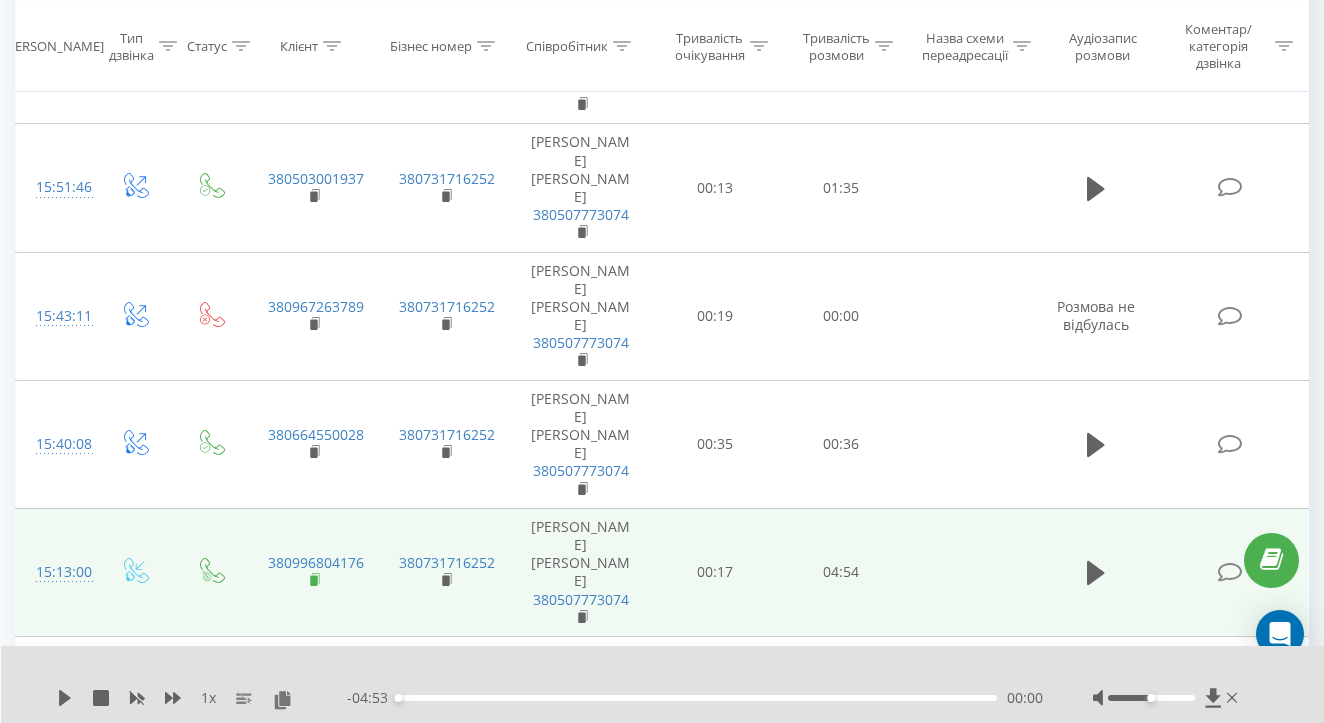 click 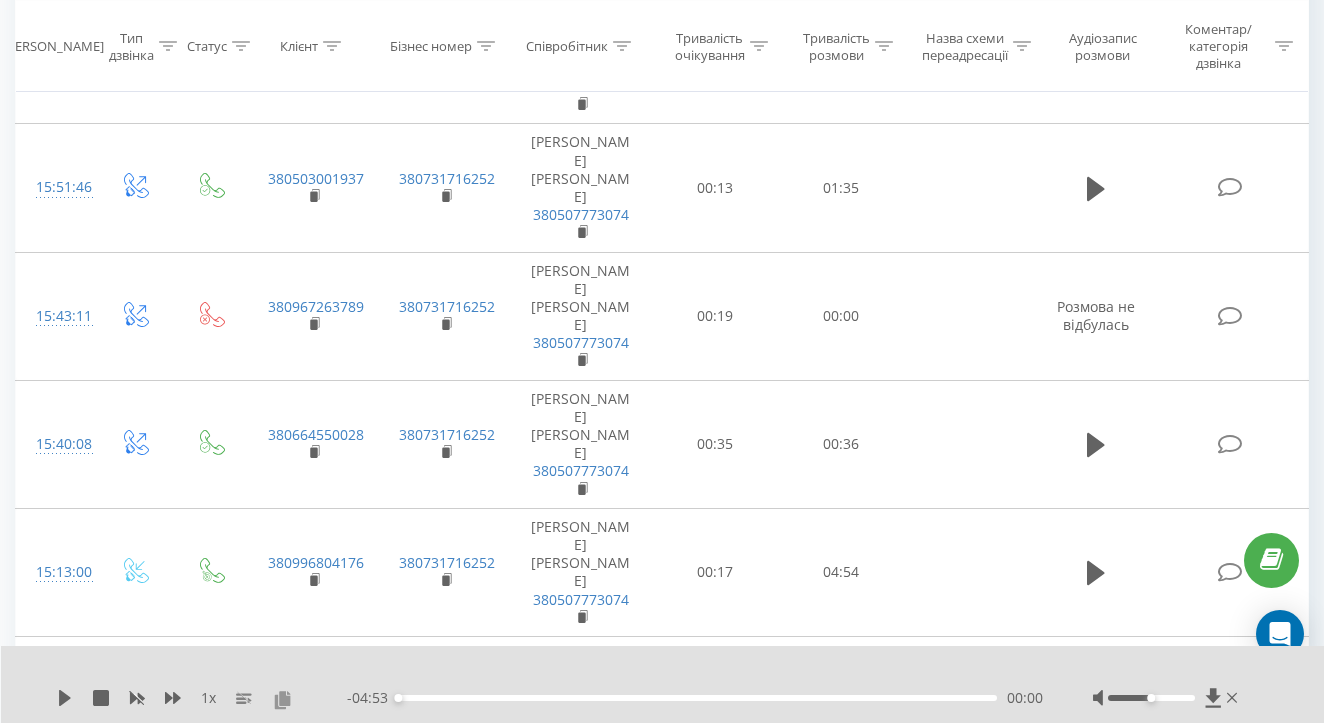 click at bounding box center [282, 699] 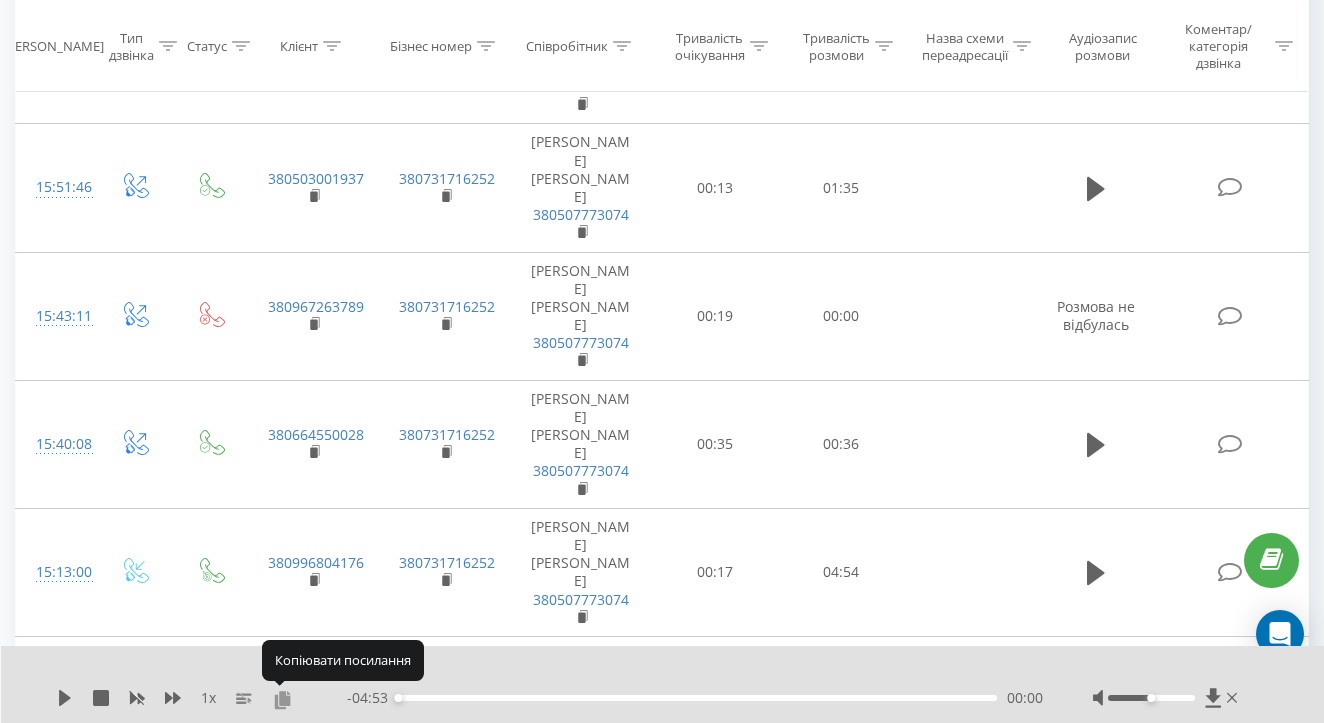 click at bounding box center (282, 699) 